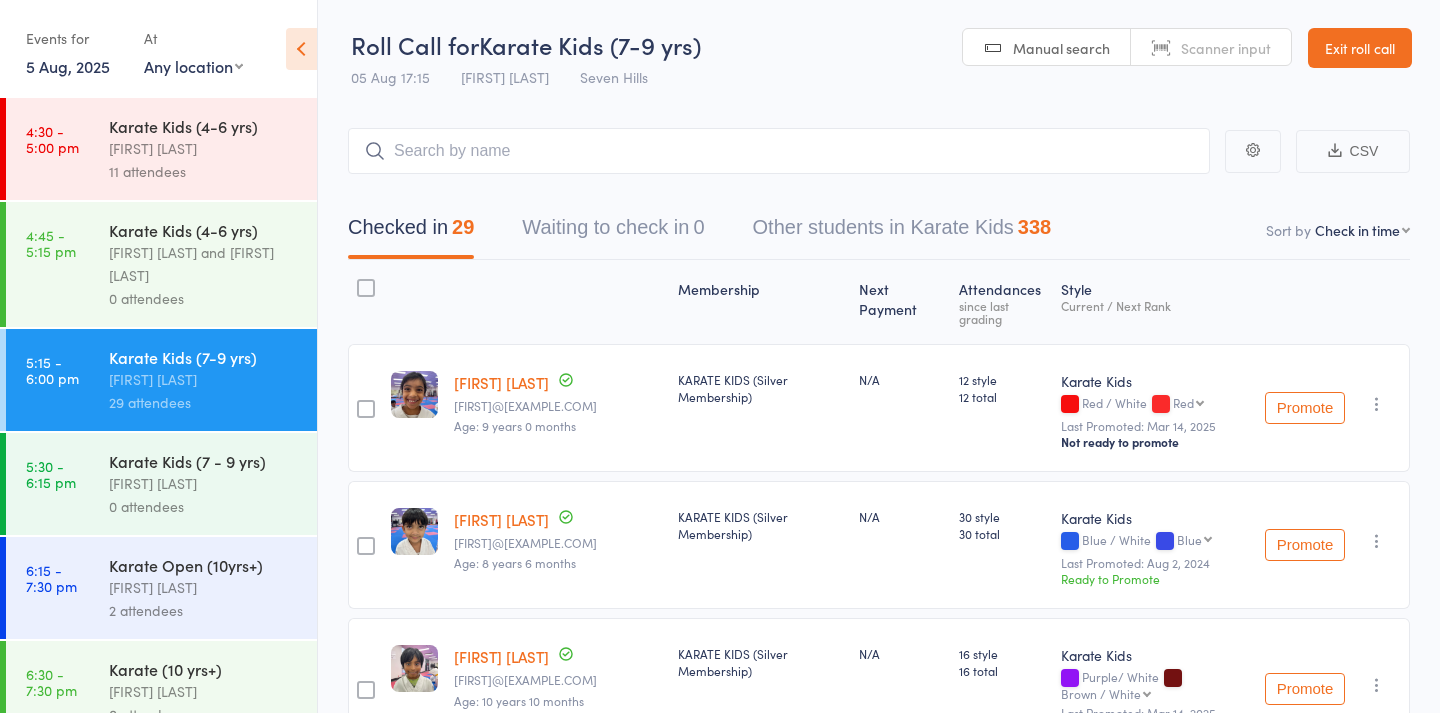 scroll, scrollTop: 0, scrollLeft: 0, axis: both 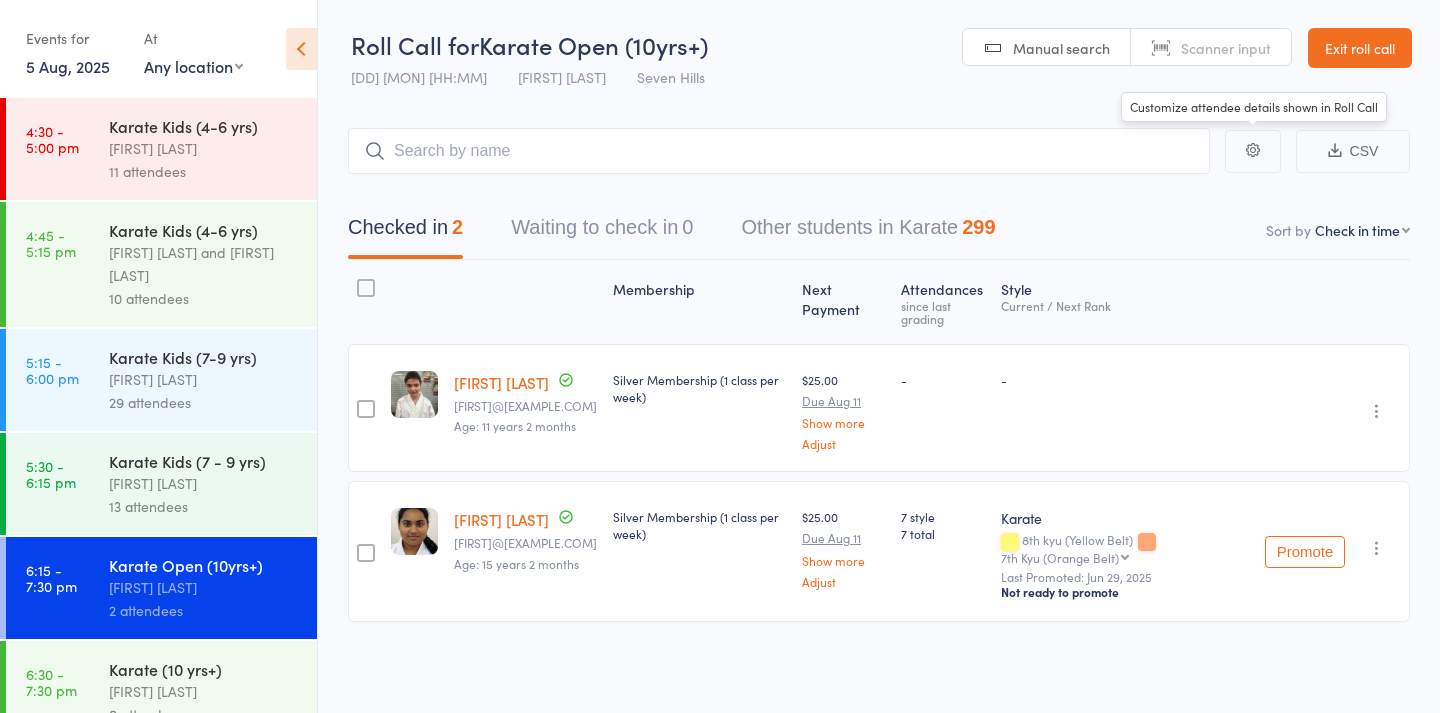 click on "Scanner input" at bounding box center [1211, 48] 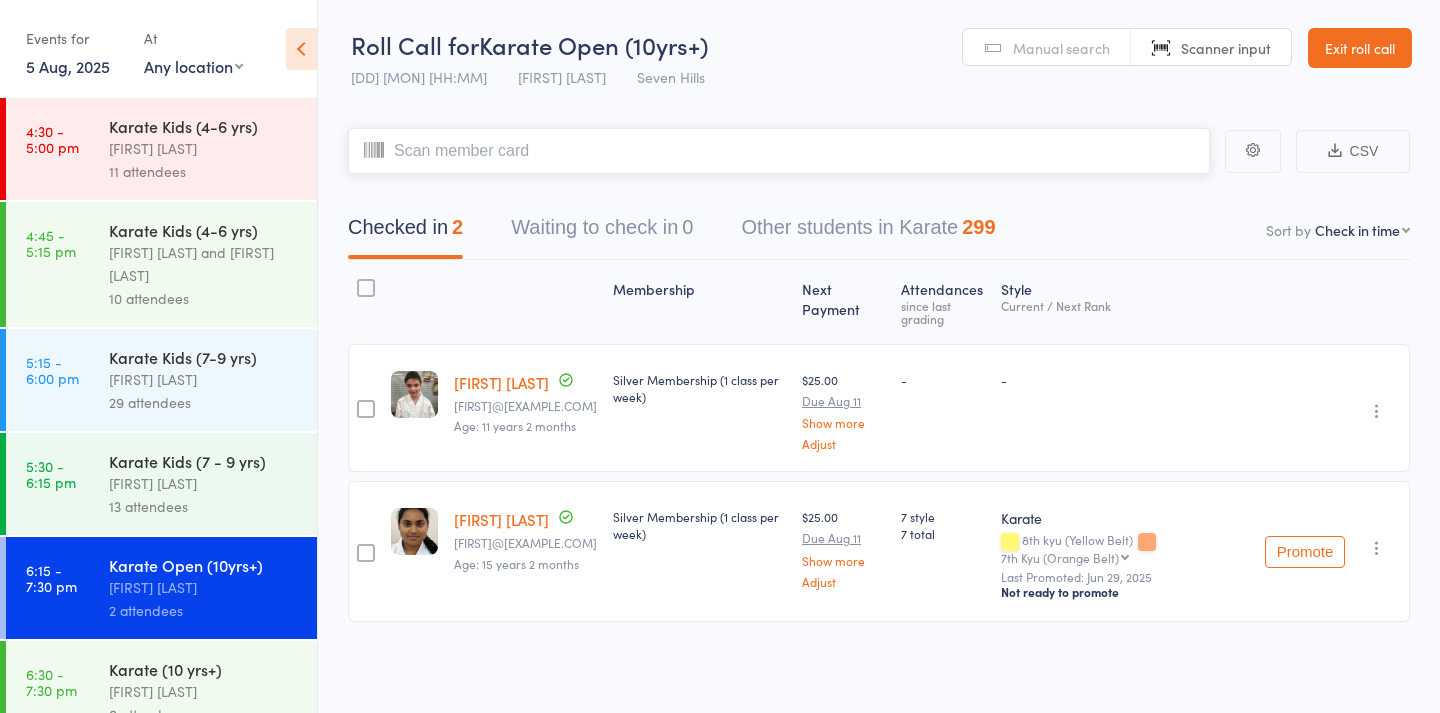 click at bounding box center [779, 151] 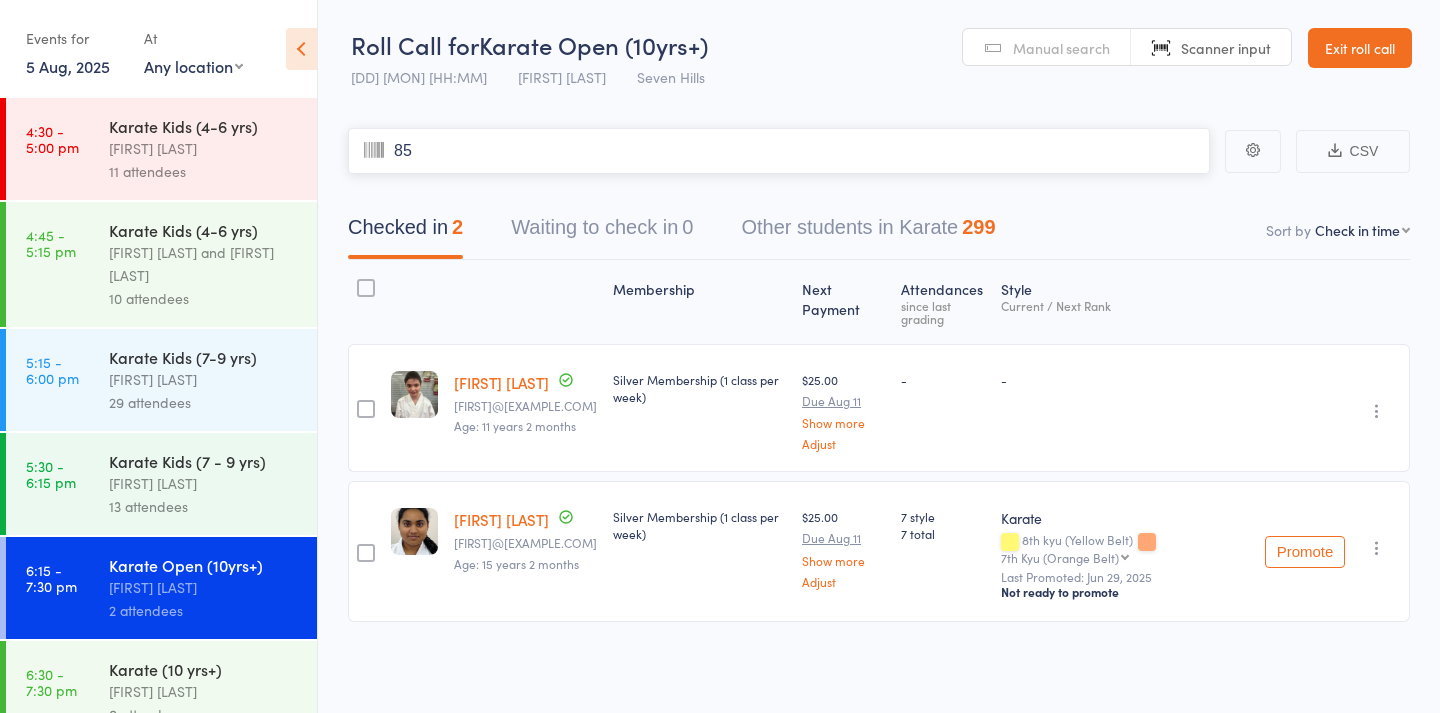 type on "850" 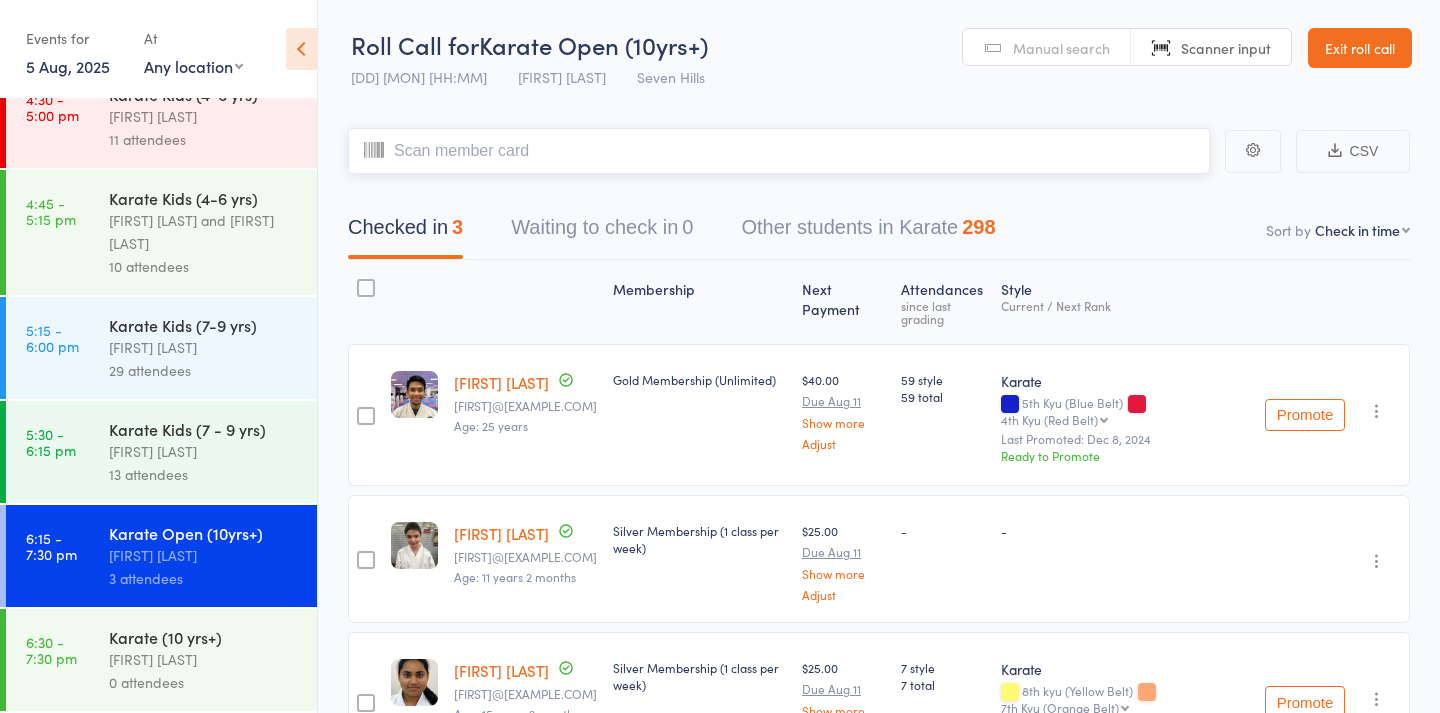 scroll, scrollTop: 32, scrollLeft: 0, axis: vertical 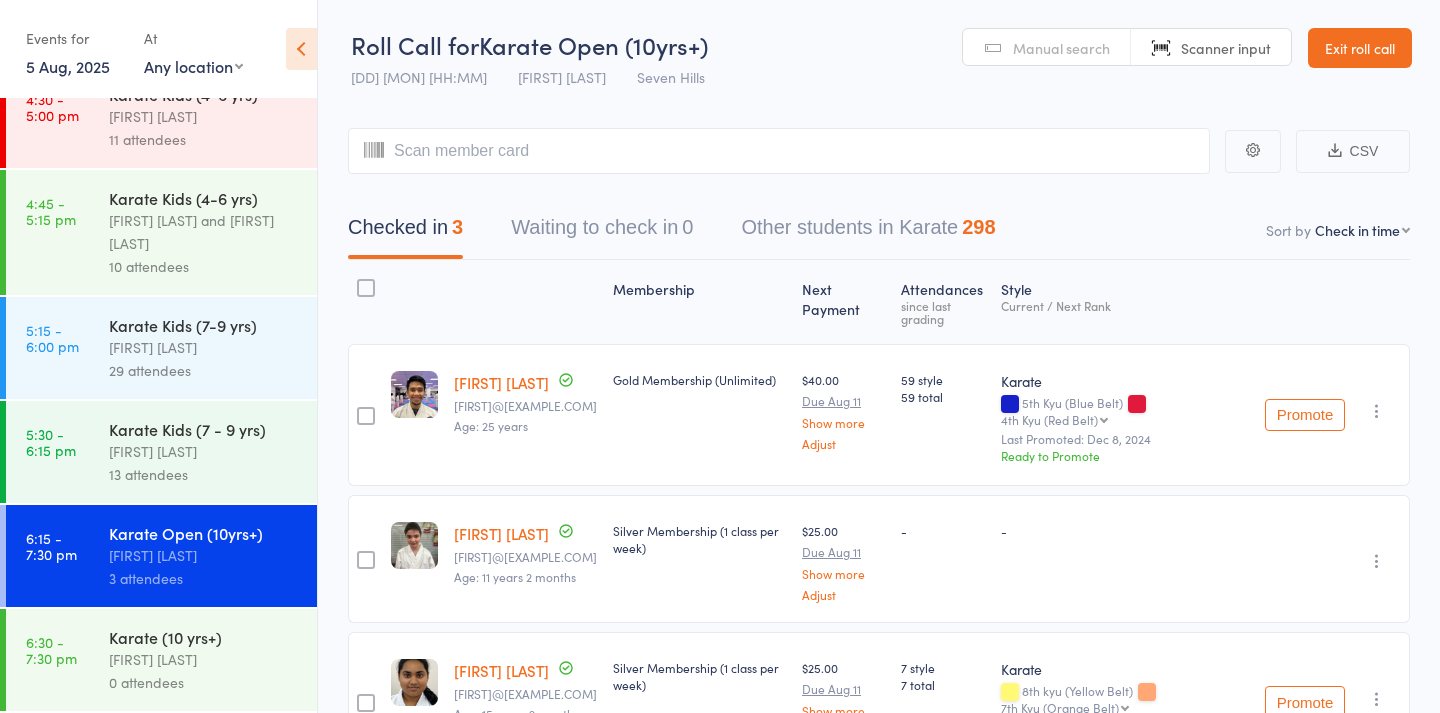 click on "Manual search" at bounding box center (1061, 48) 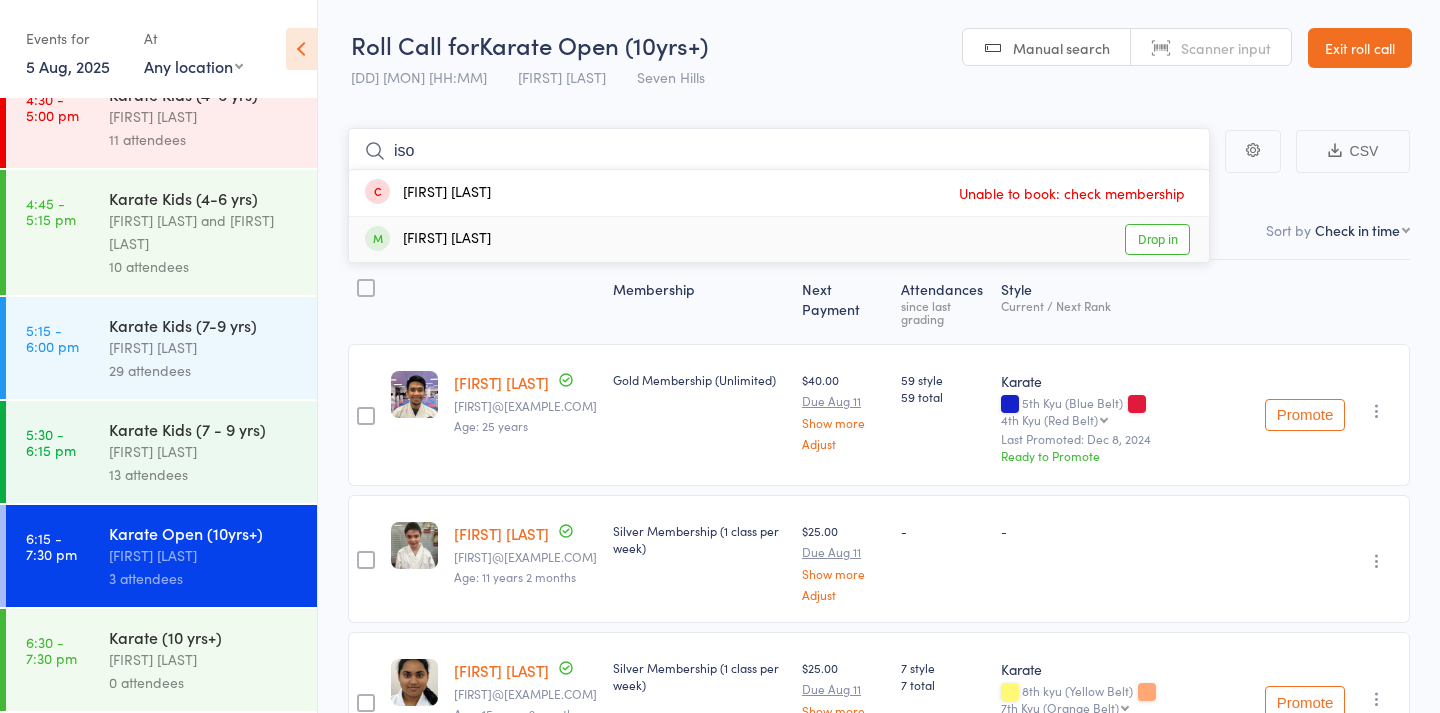 type on "iso" 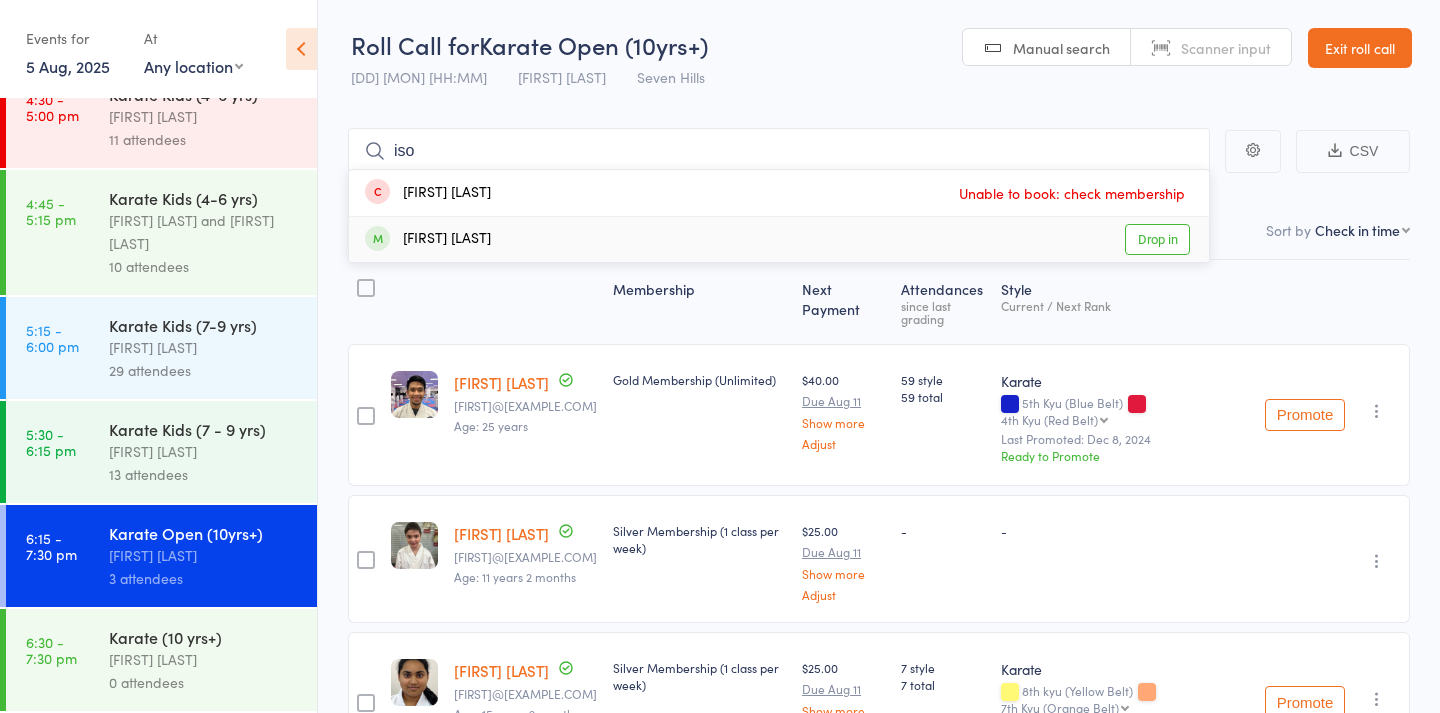 click on "Drop in" at bounding box center (1157, 239) 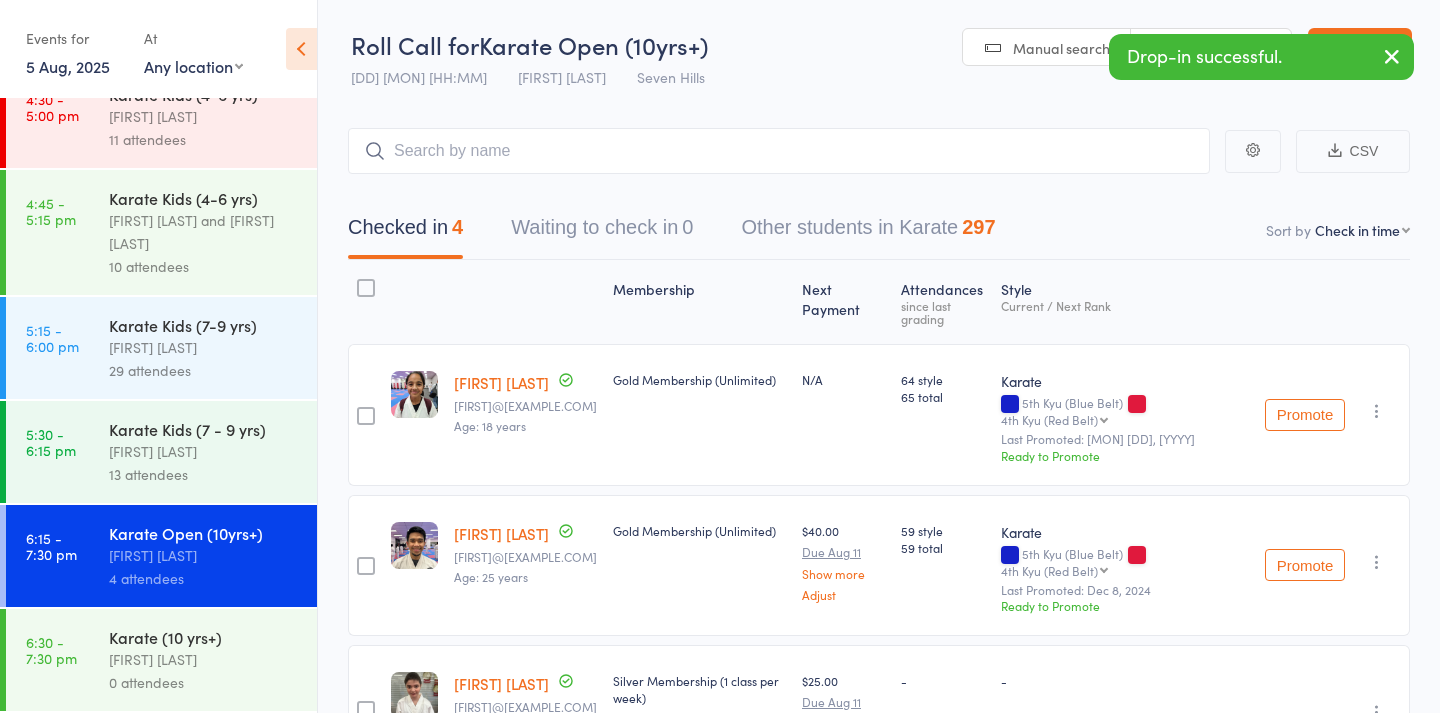 click on "[FIRST] [LAST]" at bounding box center (204, 347) 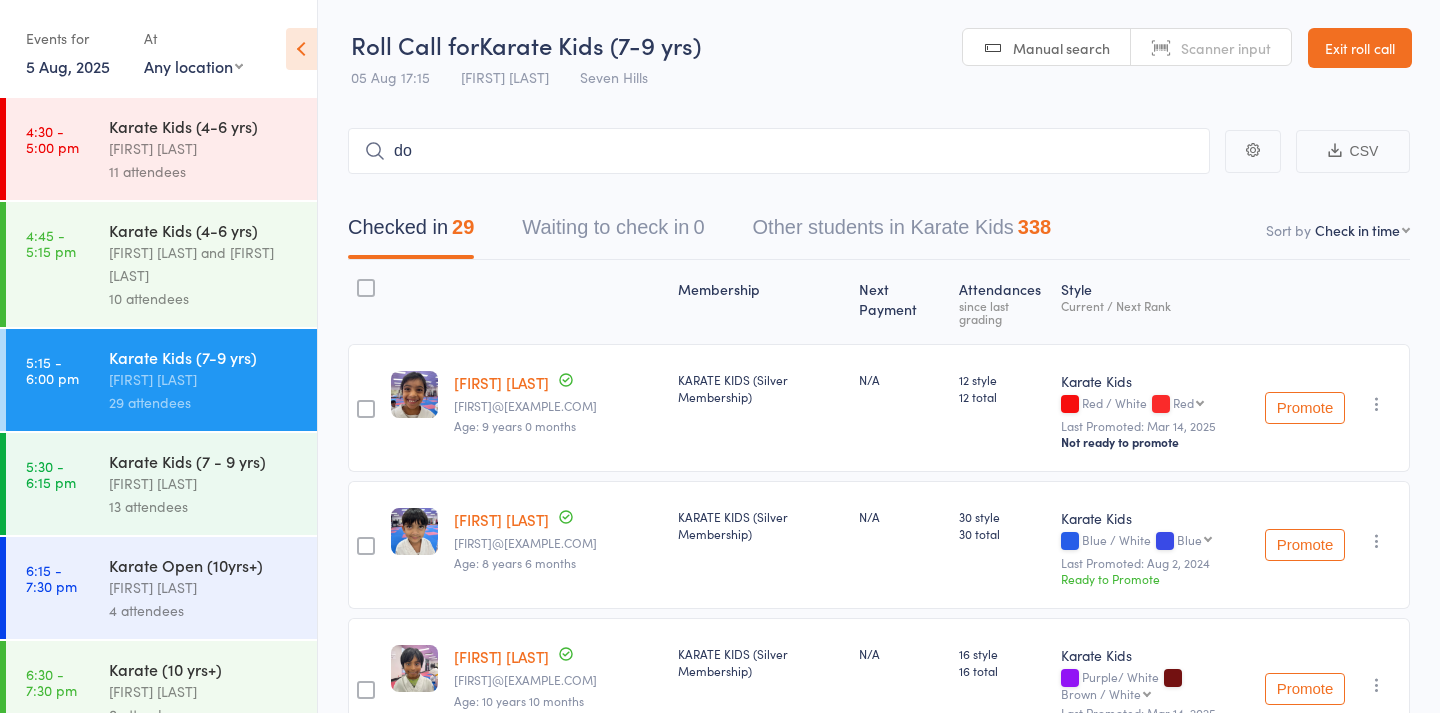 click on "Checked in  [NUMBER] Waiting to check in  [NUMBER] Other students in Karate Kids  [NUMBER]" at bounding box center [879, 217] 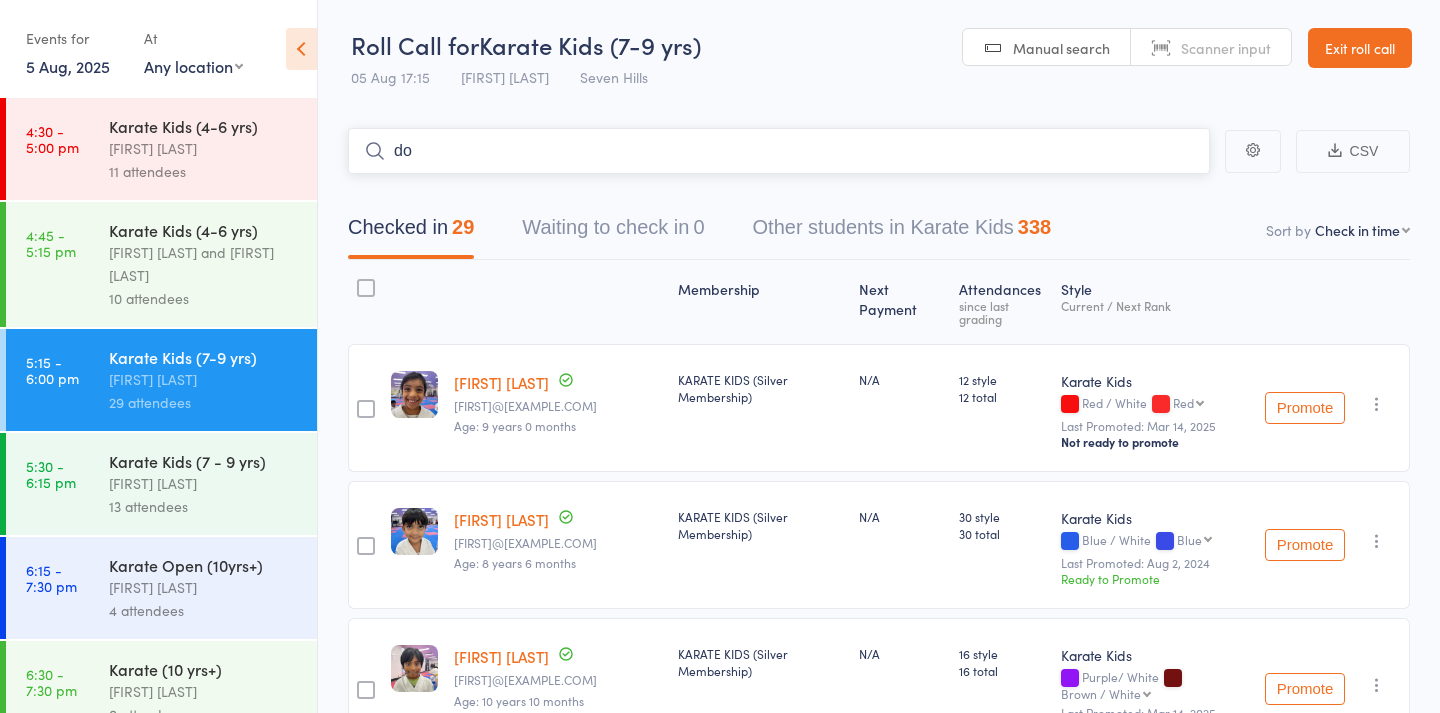 click on "do" at bounding box center [779, 151] 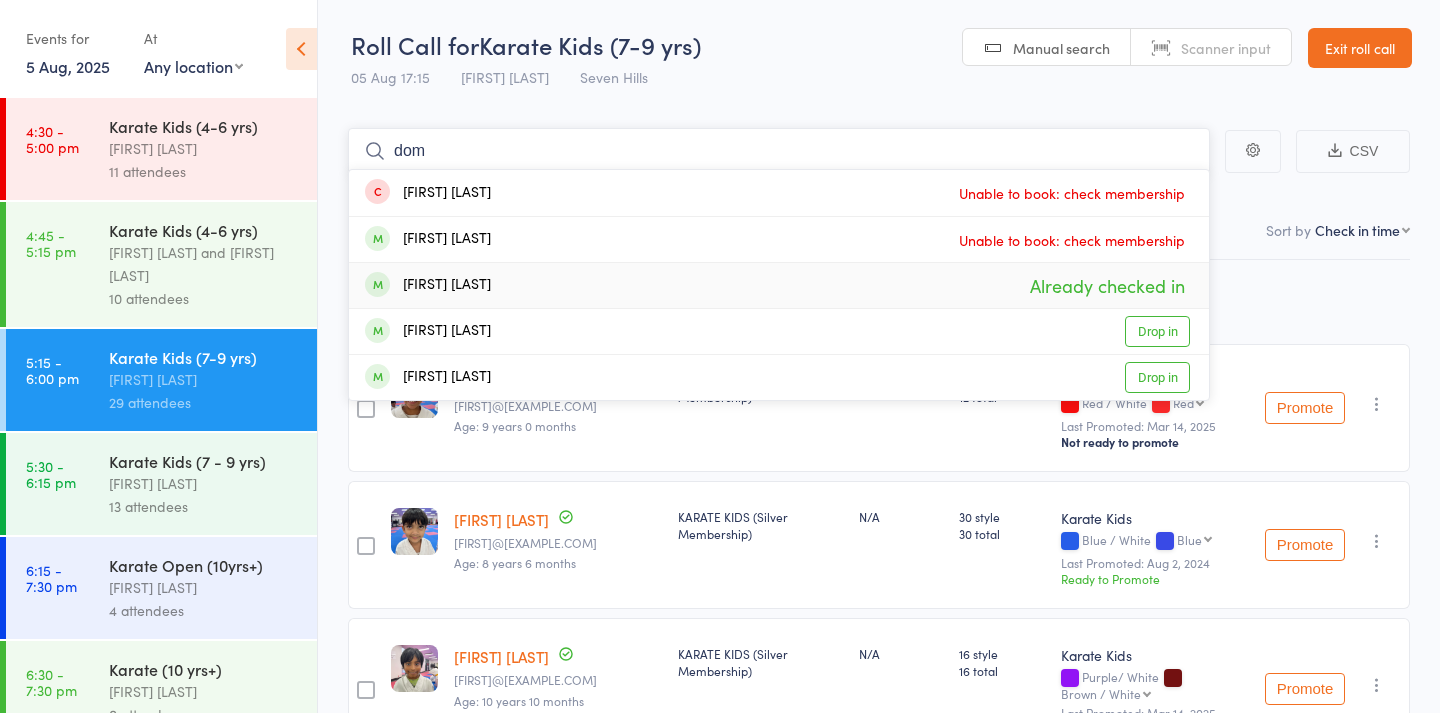 type on "dom" 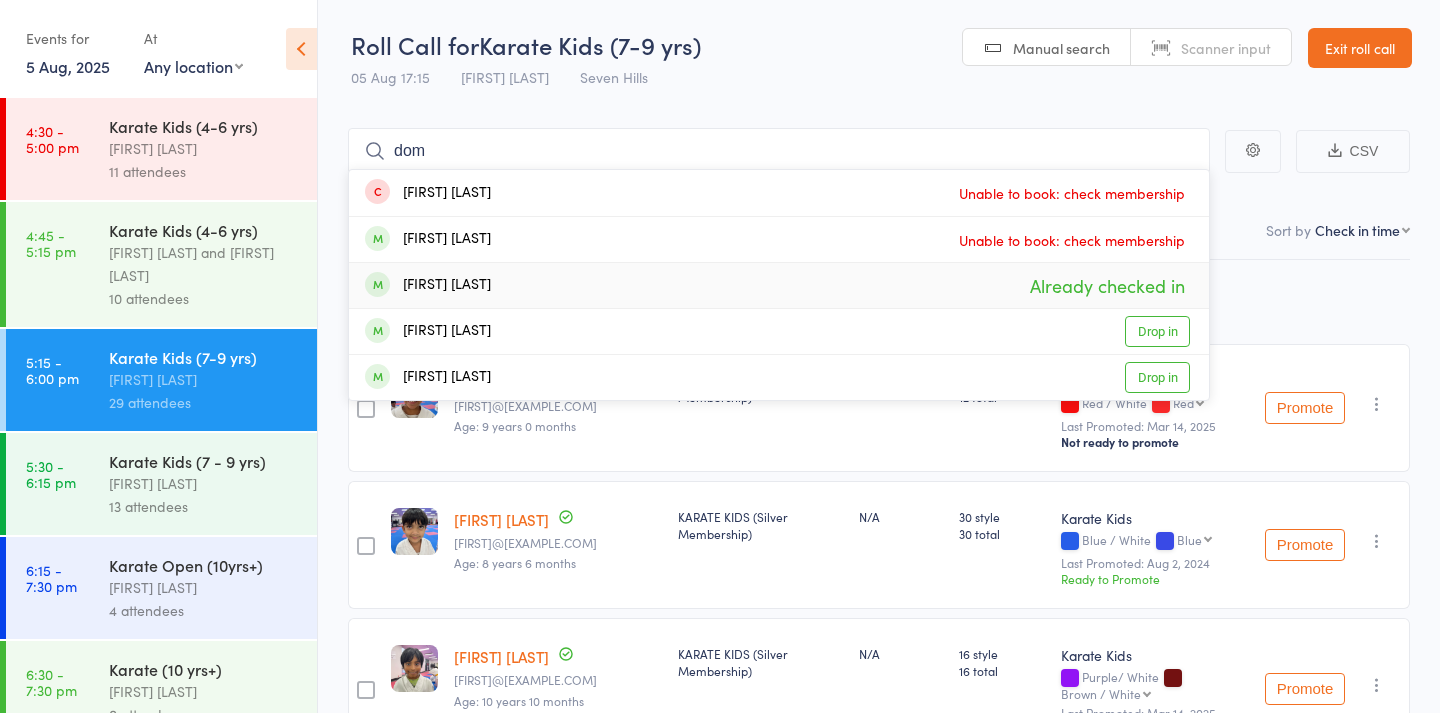 click on "[FIRST] [LAST] Already checked in" at bounding box center (779, 285) 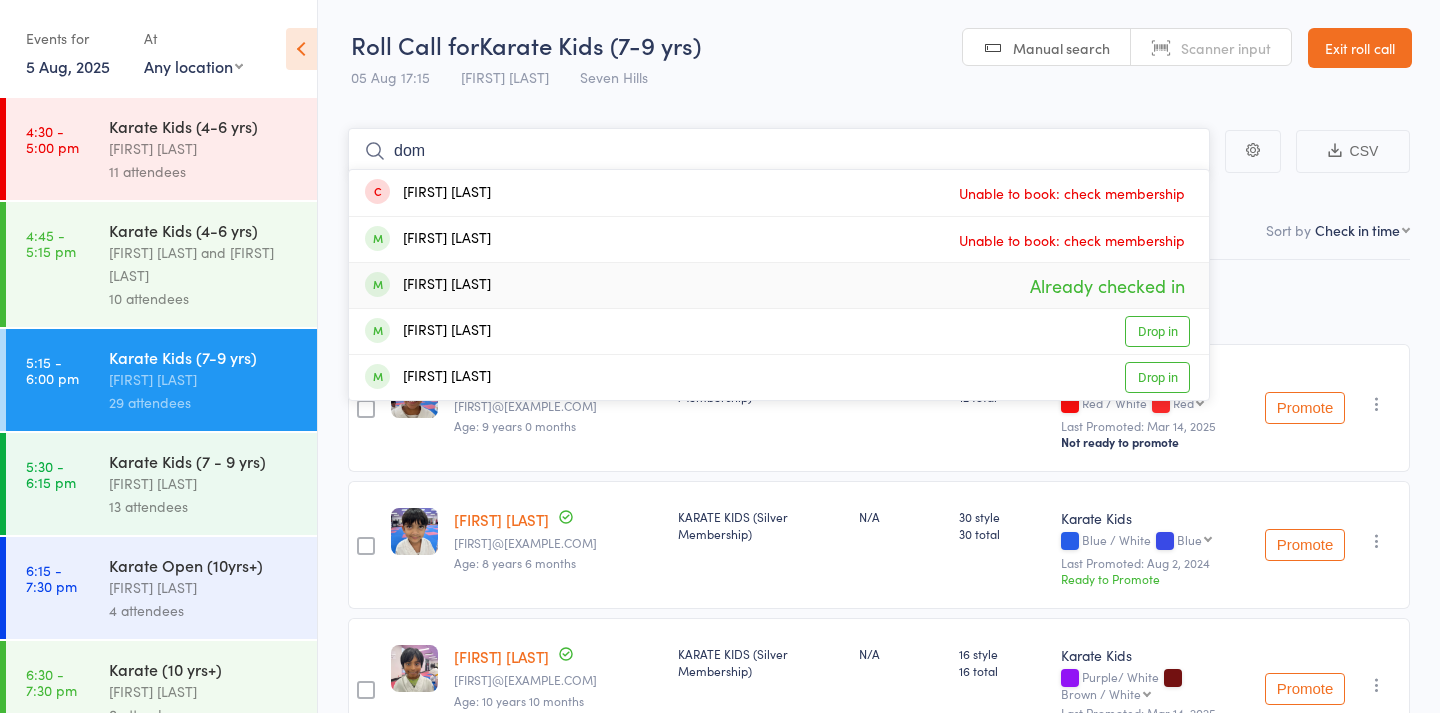 type 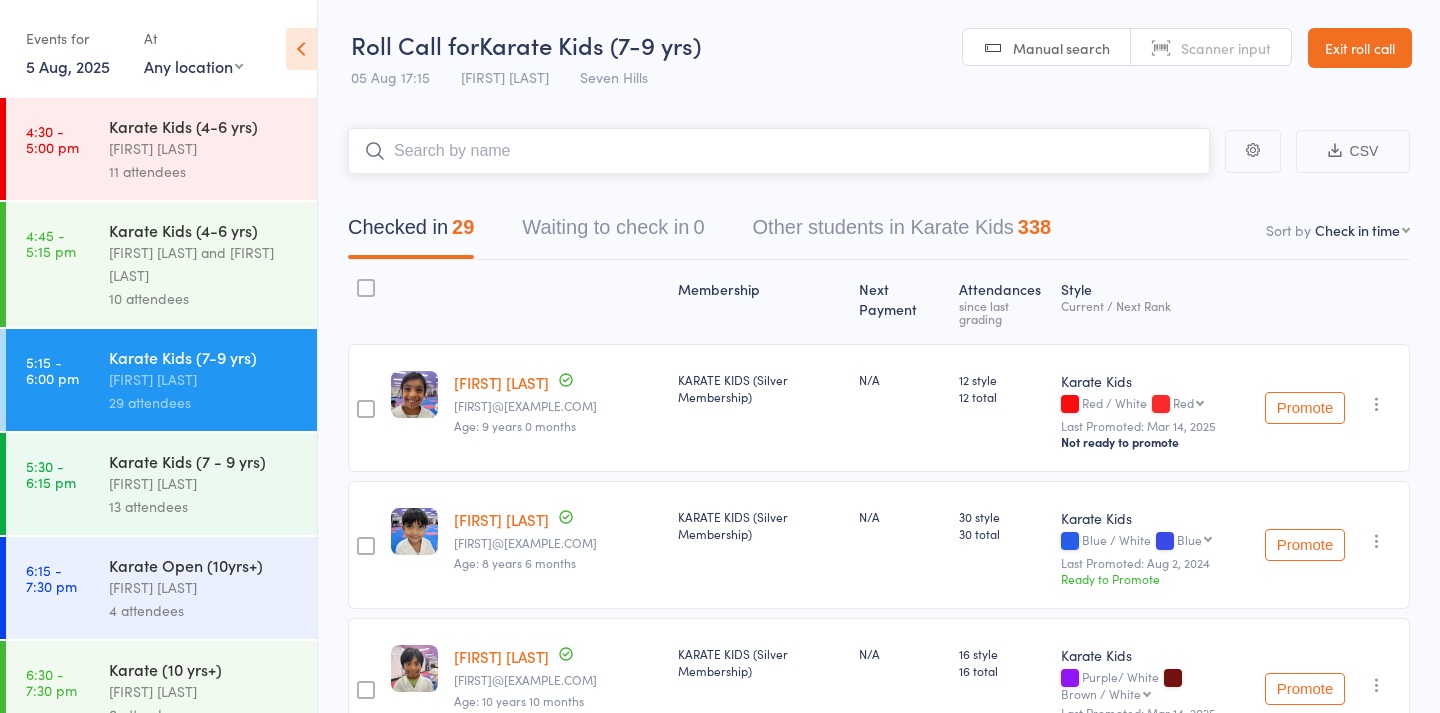 scroll, scrollTop: 0, scrollLeft: 0, axis: both 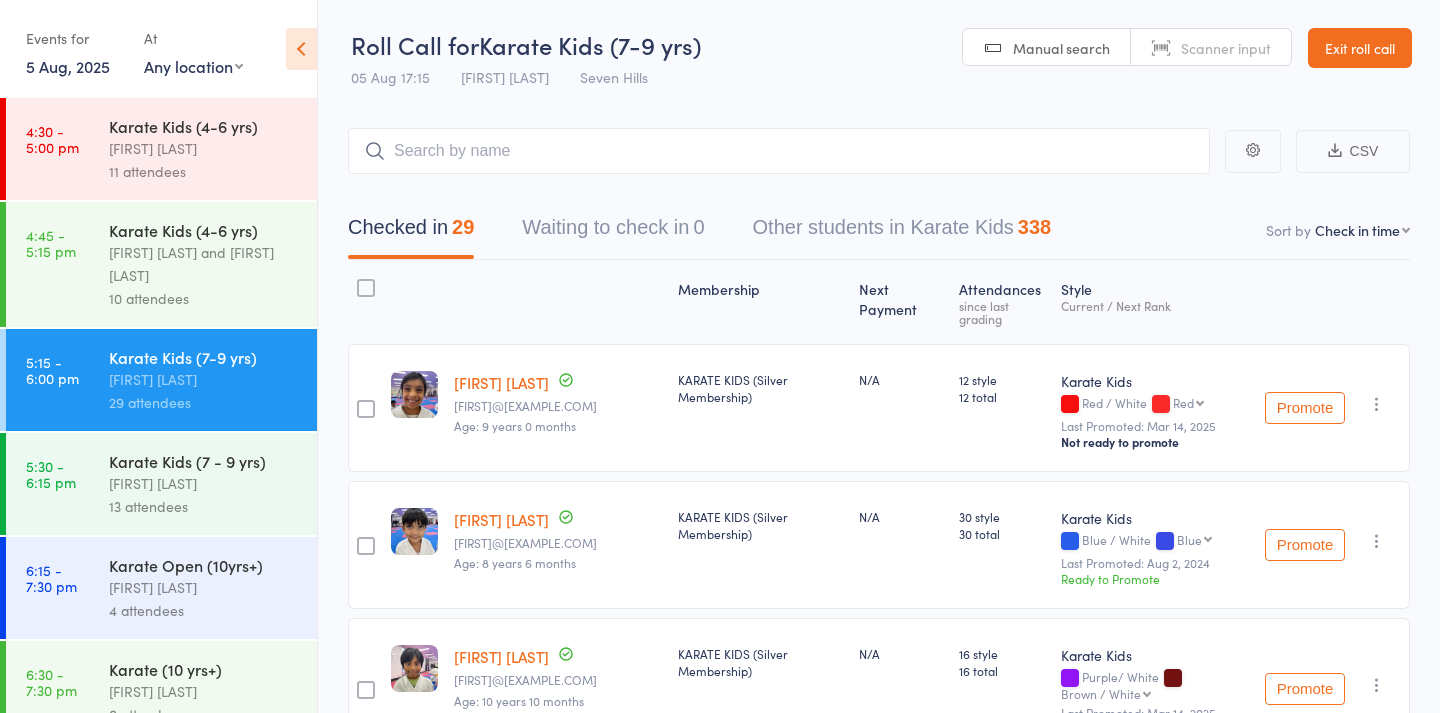 click on "4 attendees" at bounding box center [204, 610] 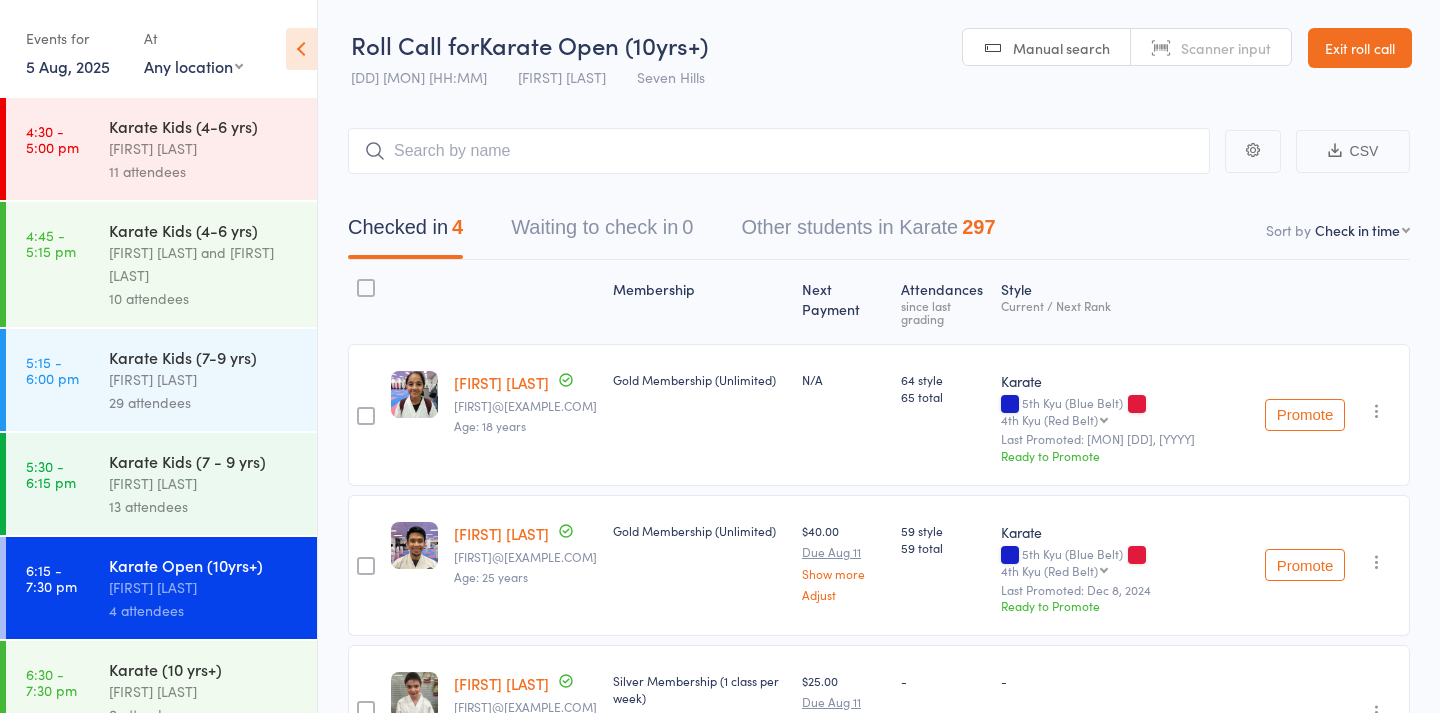 click on "Manual search" at bounding box center [1061, 48] 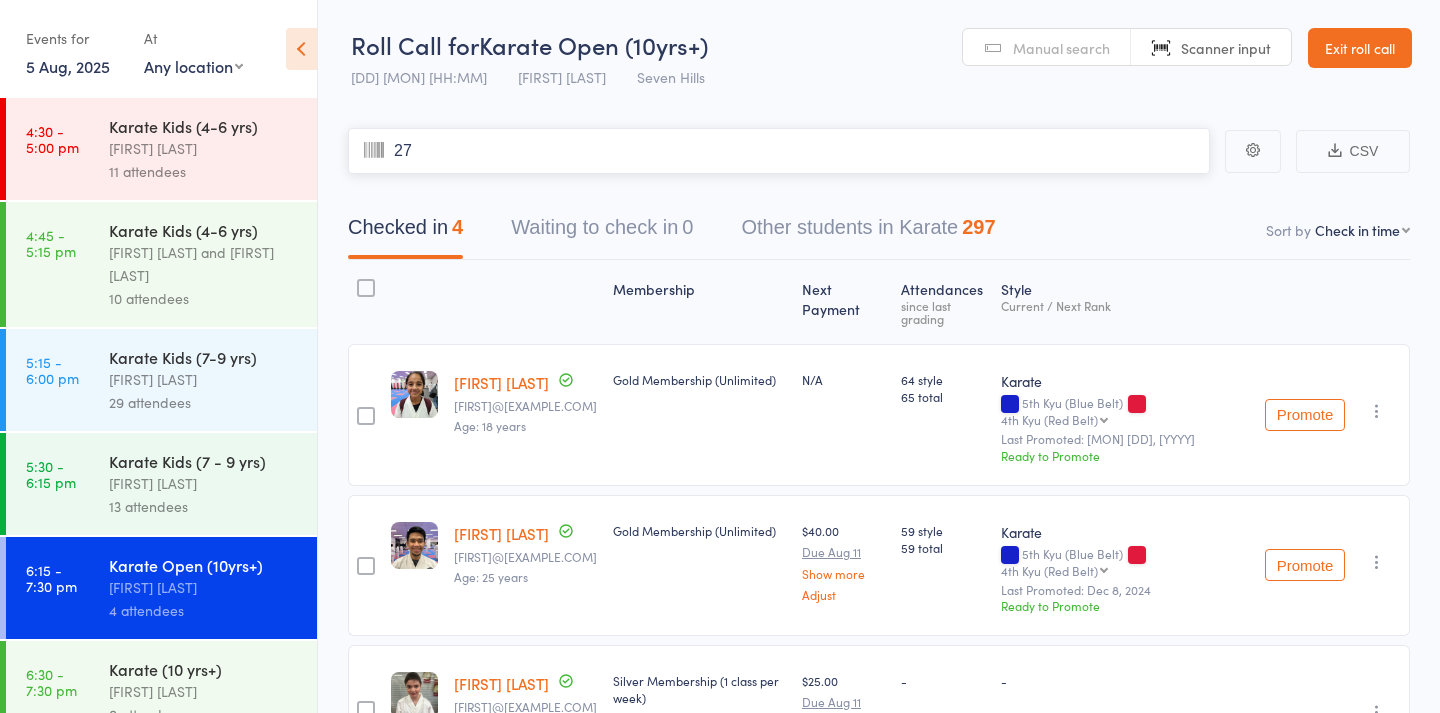 type on "277" 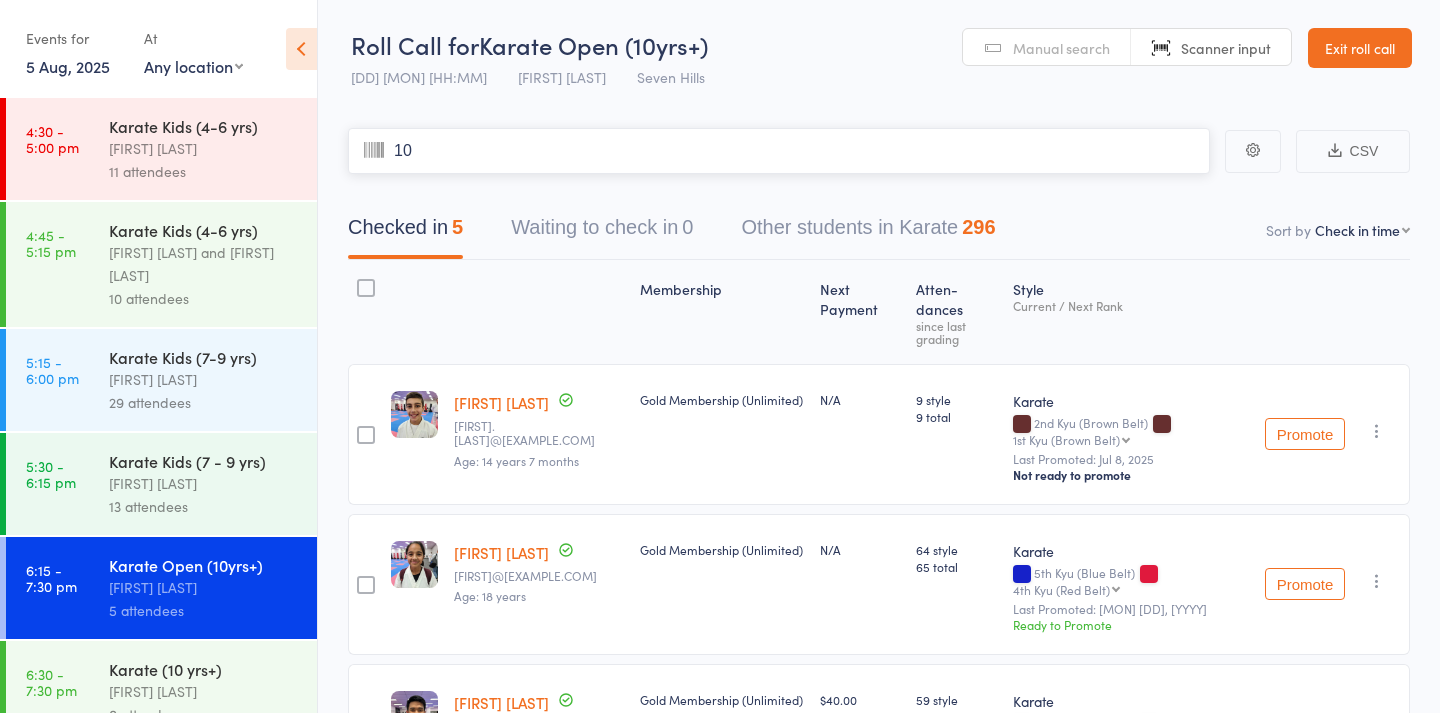 type on "102" 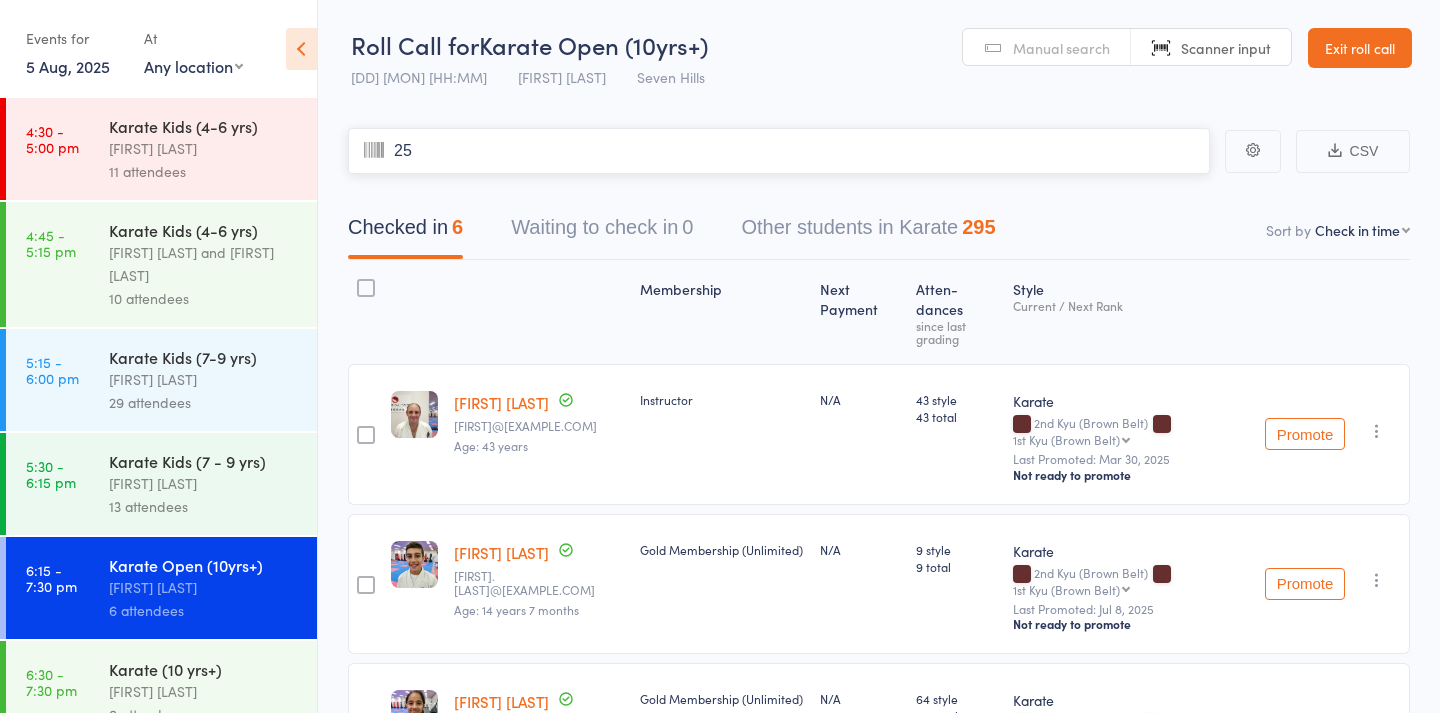 type on "250" 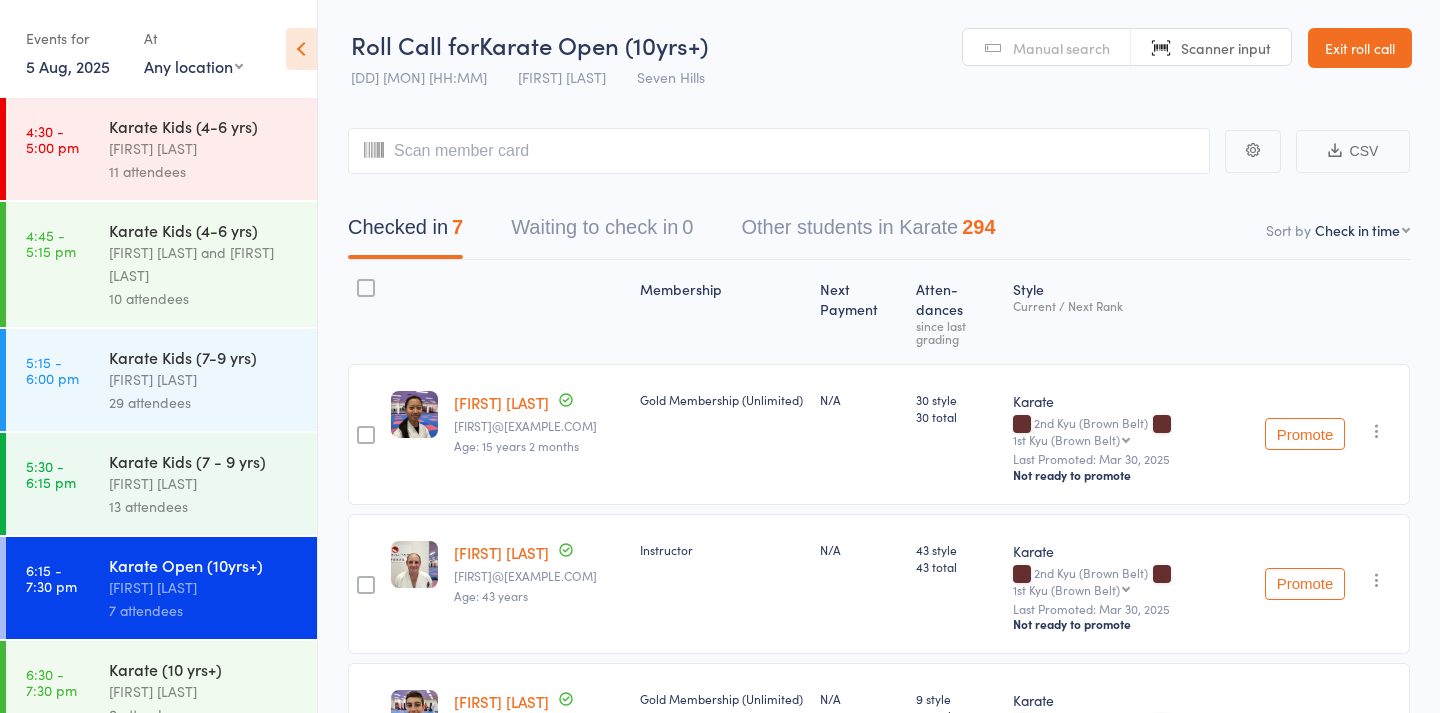 click on "Manual search" at bounding box center (1061, 48) 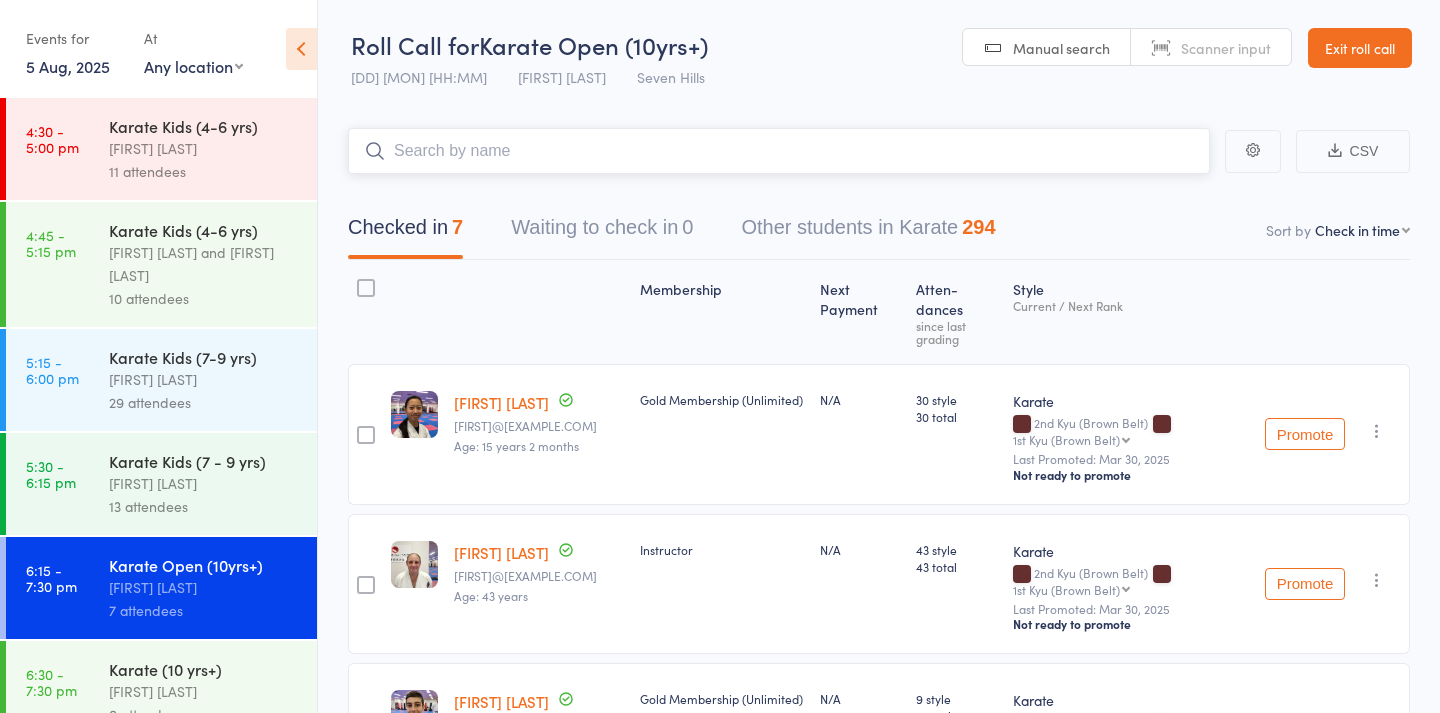 click at bounding box center (779, 151) 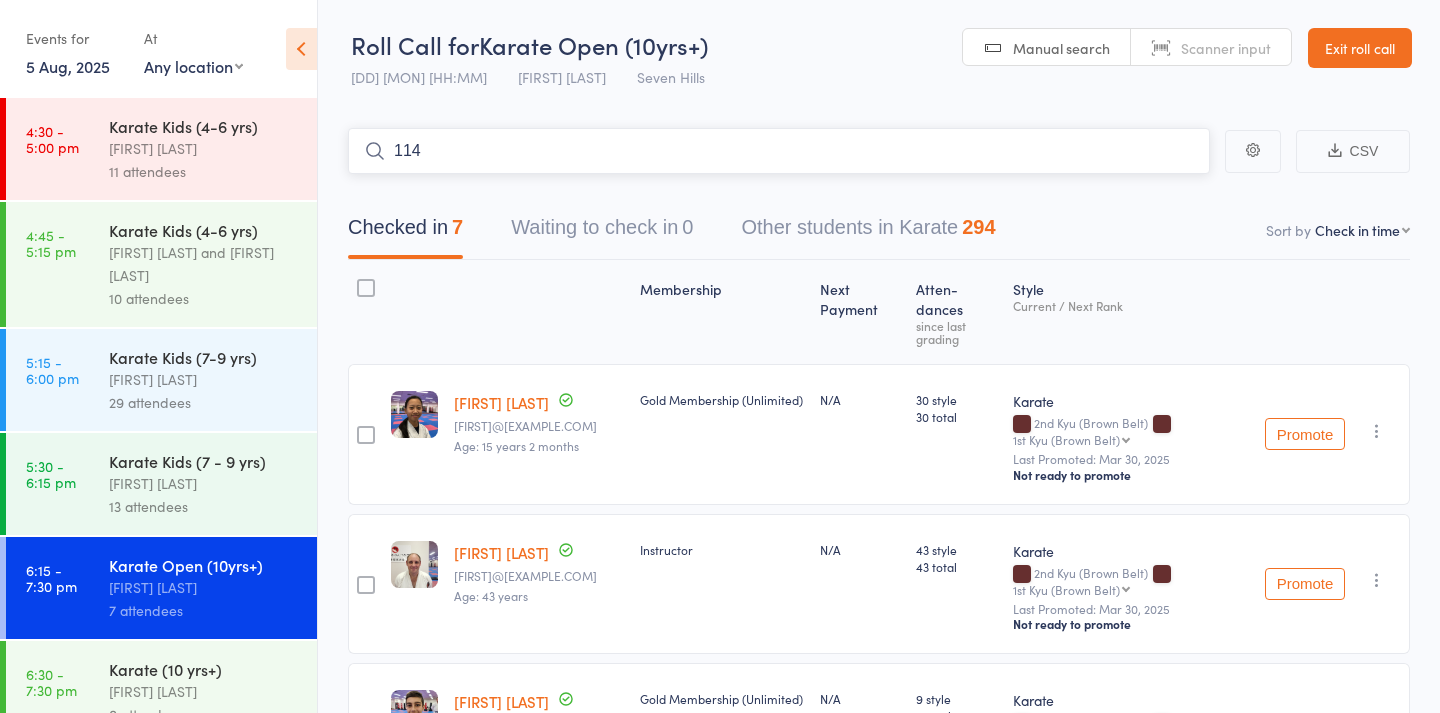 type on "1141" 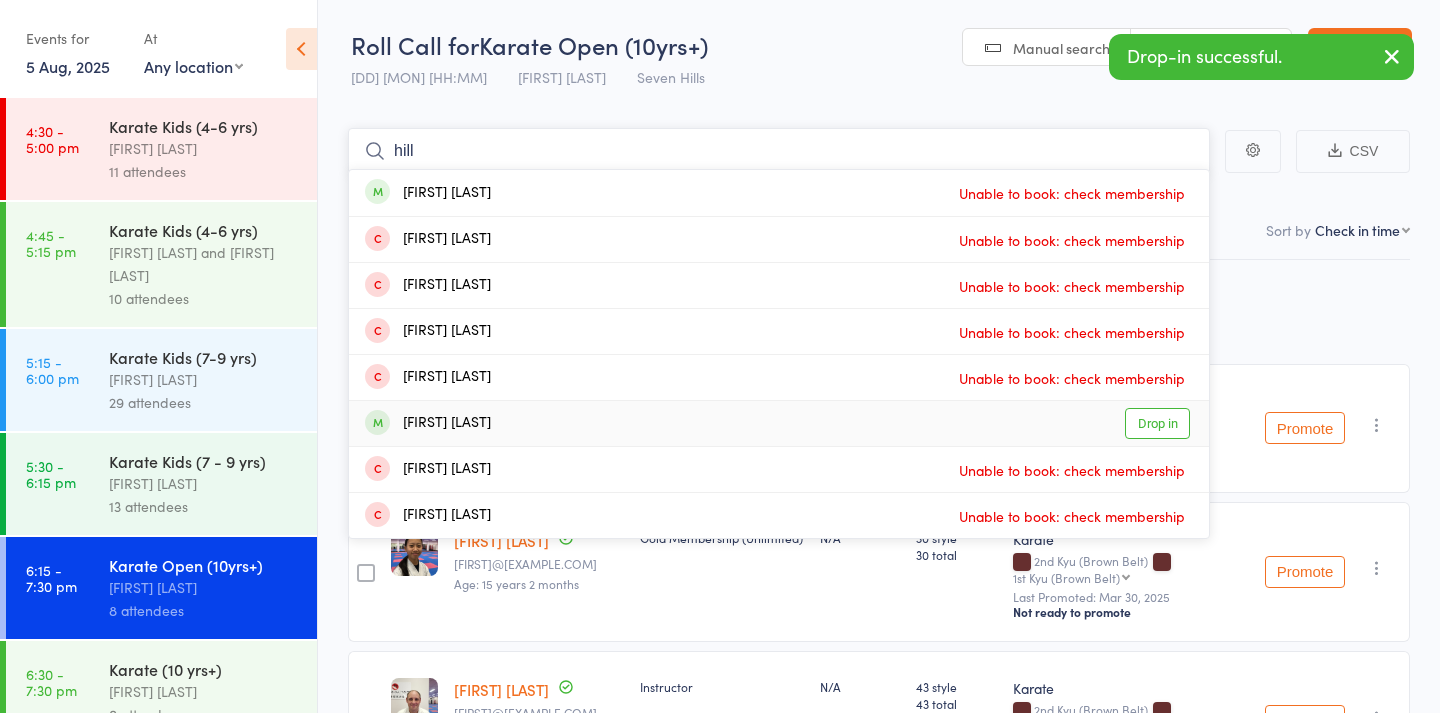type on "hill" 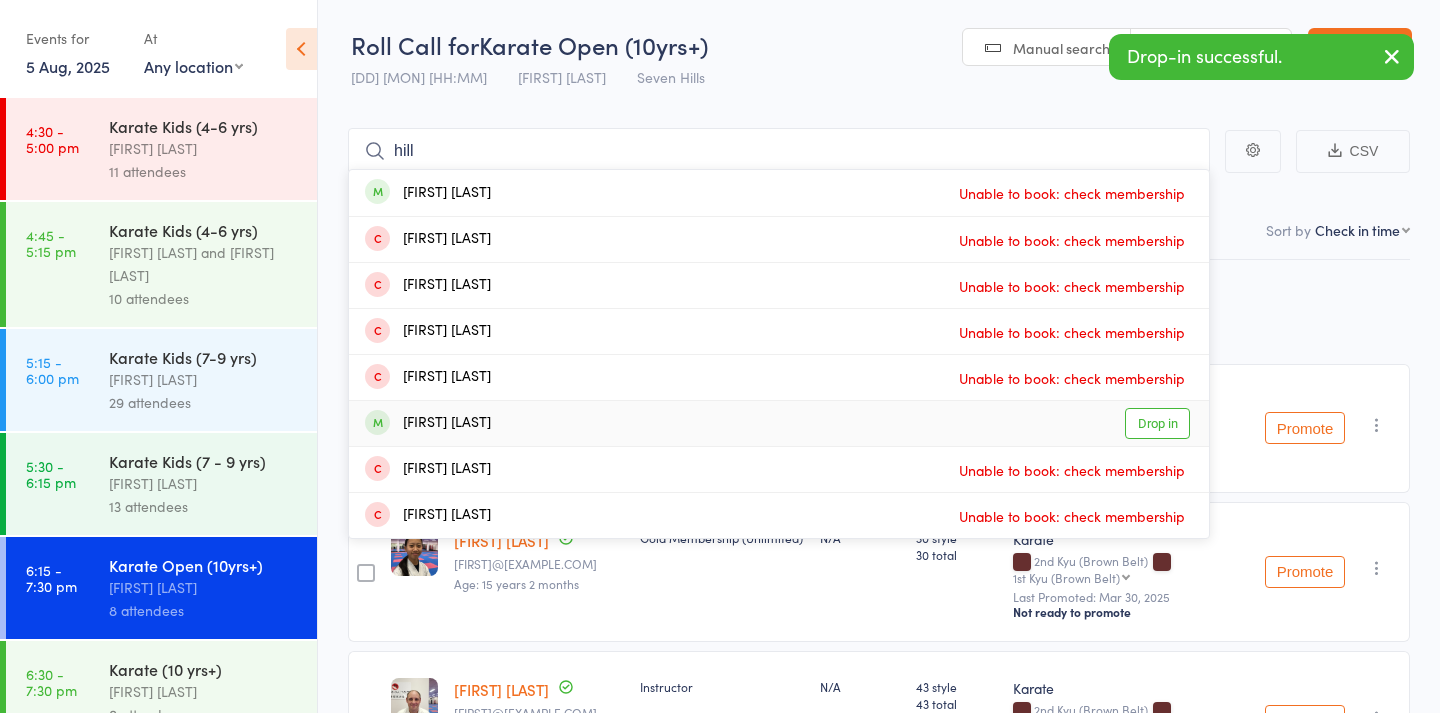 click on "[FIRST] [LAST] Drop in" at bounding box center [779, 423] 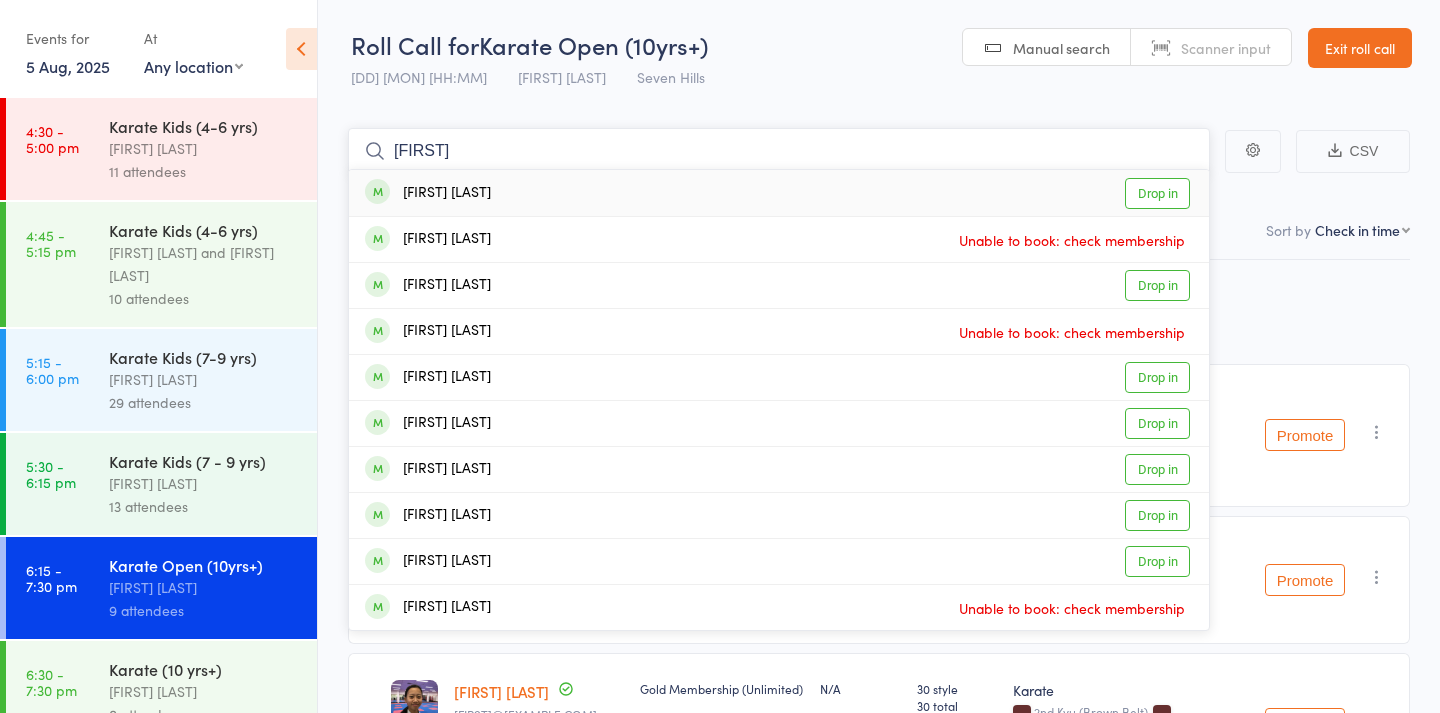 type on "[FIRST]" 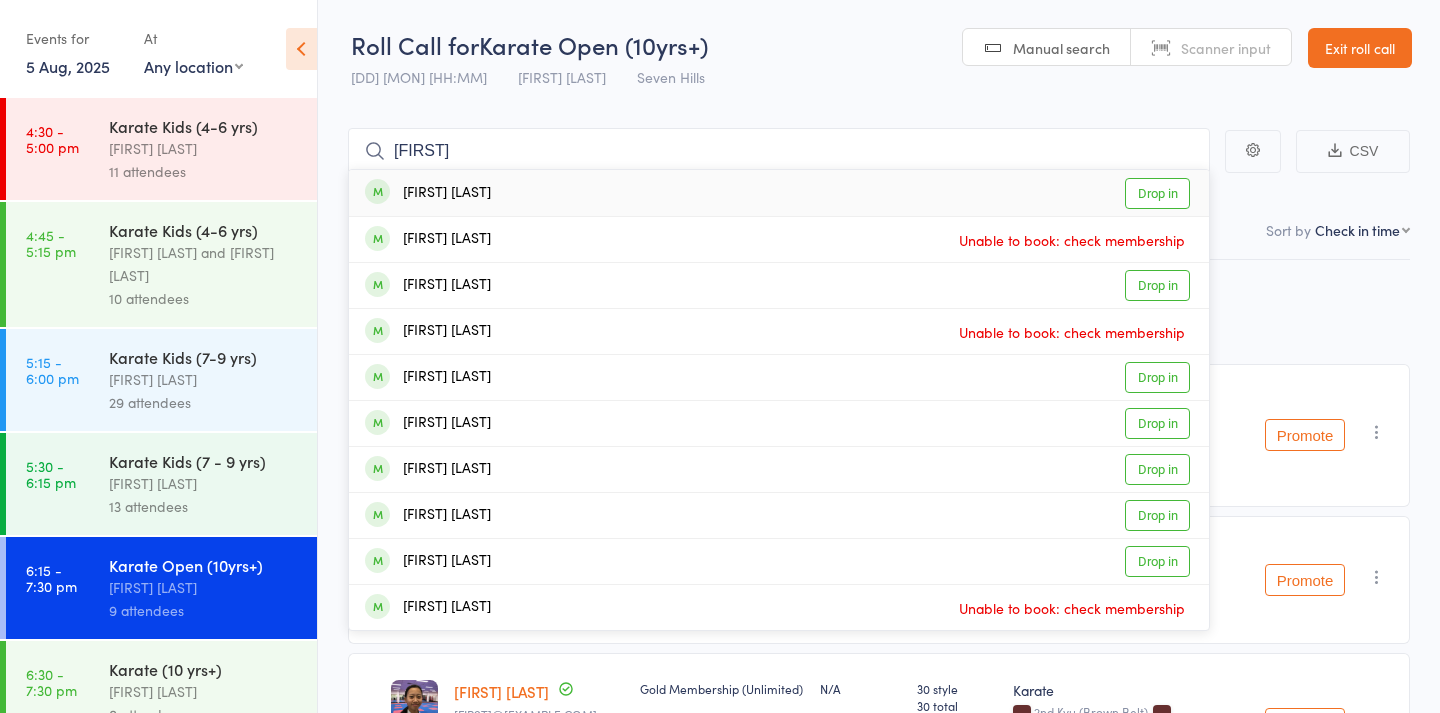 click on "[FIRST] [LAST] Drop in" at bounding box center [779, 193] 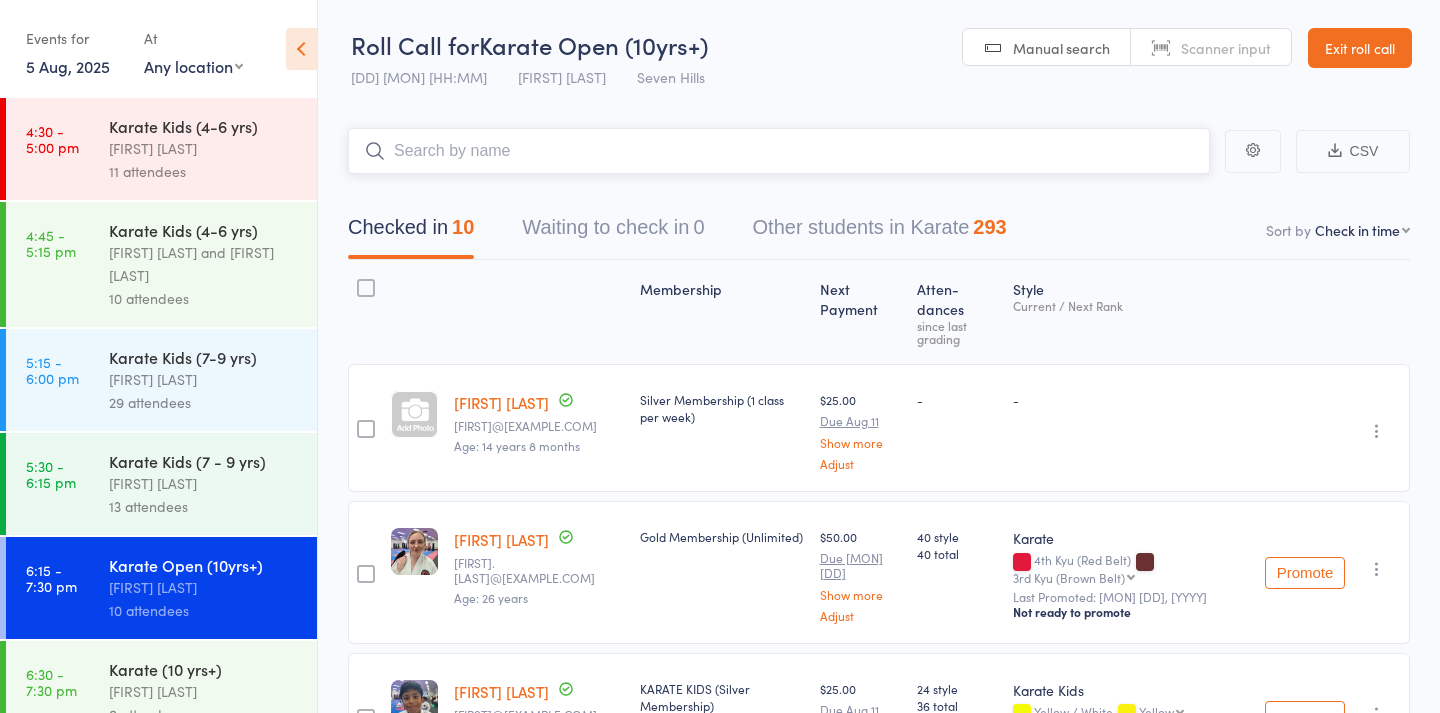 click at bounding box center (779, 151) 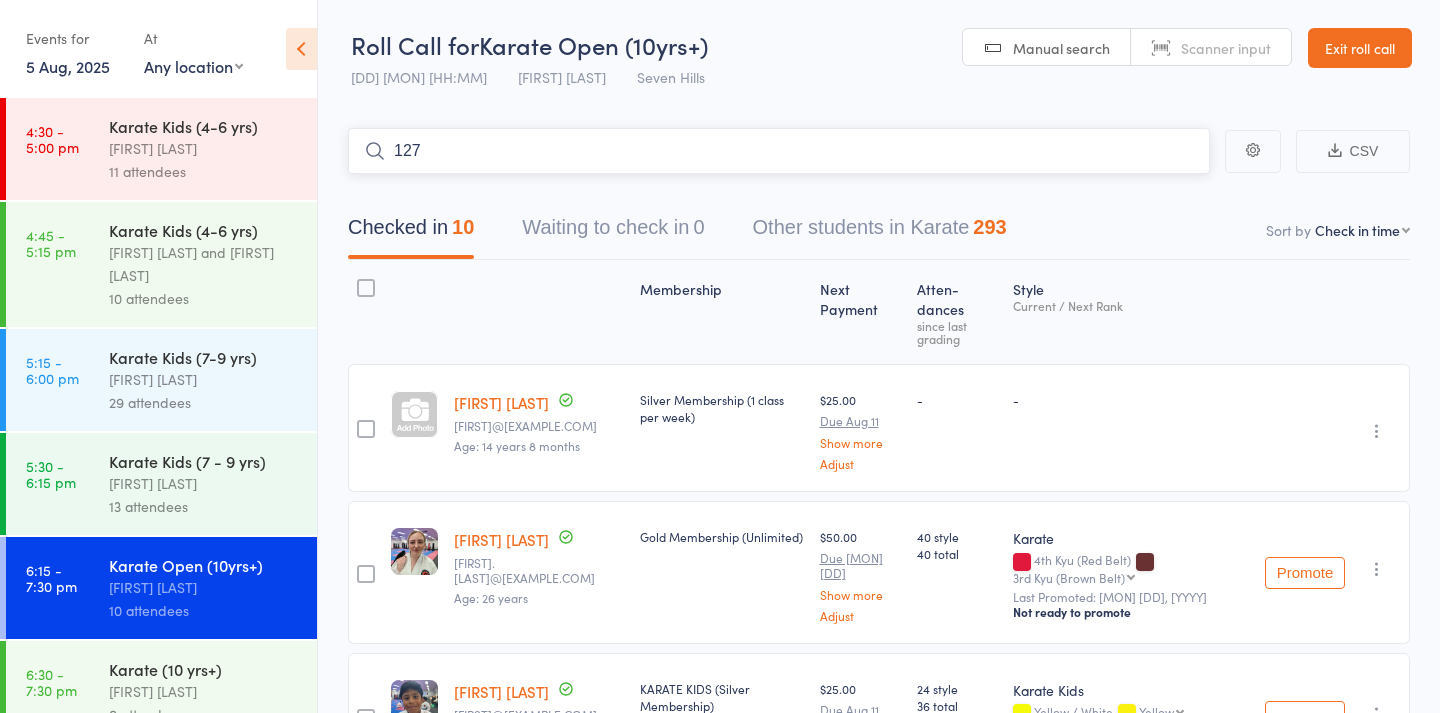 type on "1276" 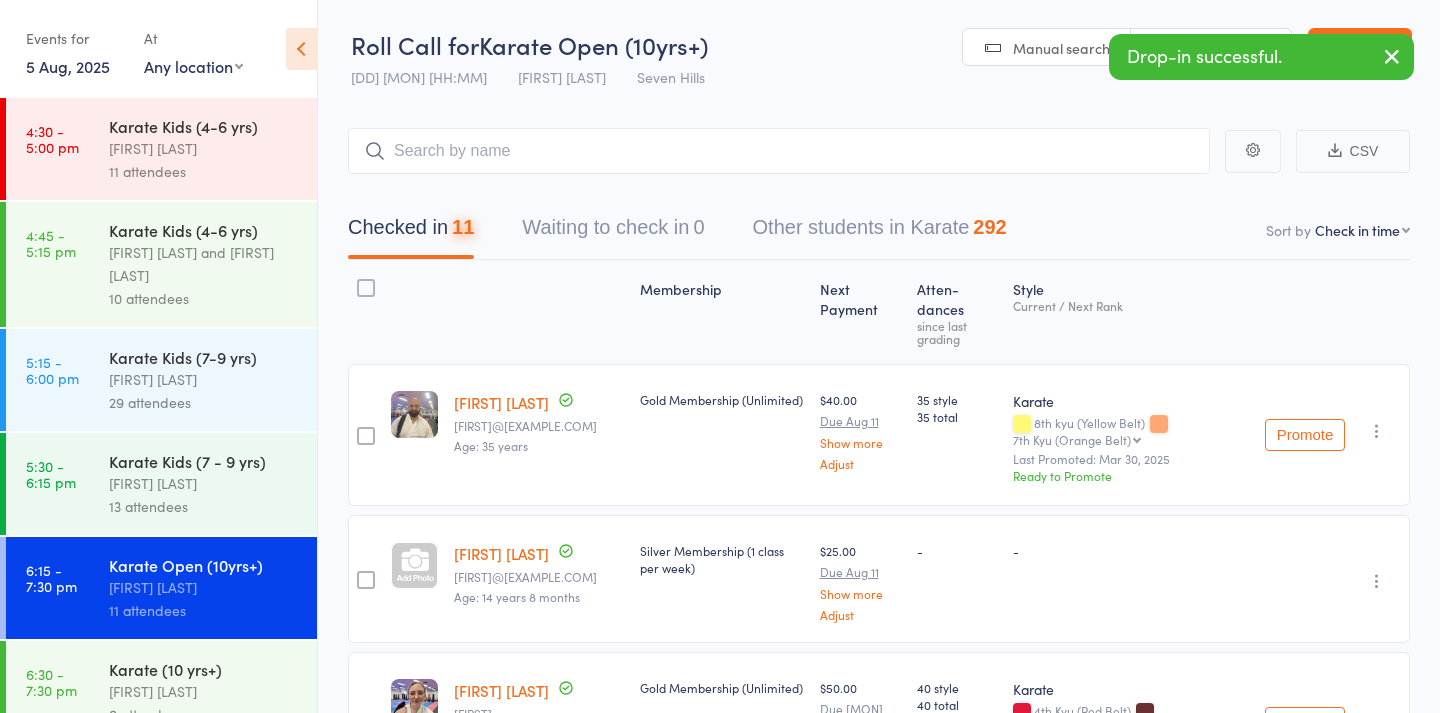 click on "Manual search" at bounding box center [1061, 48] 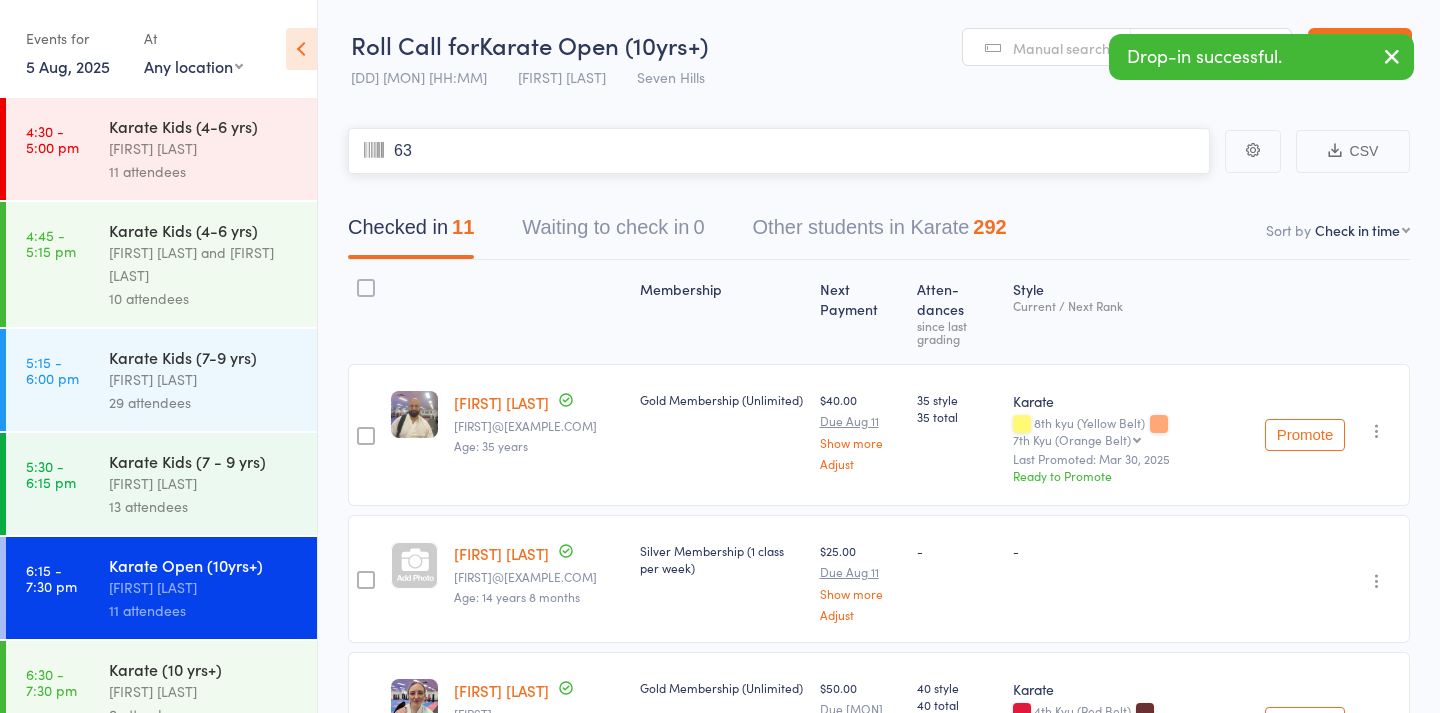 type on "635" 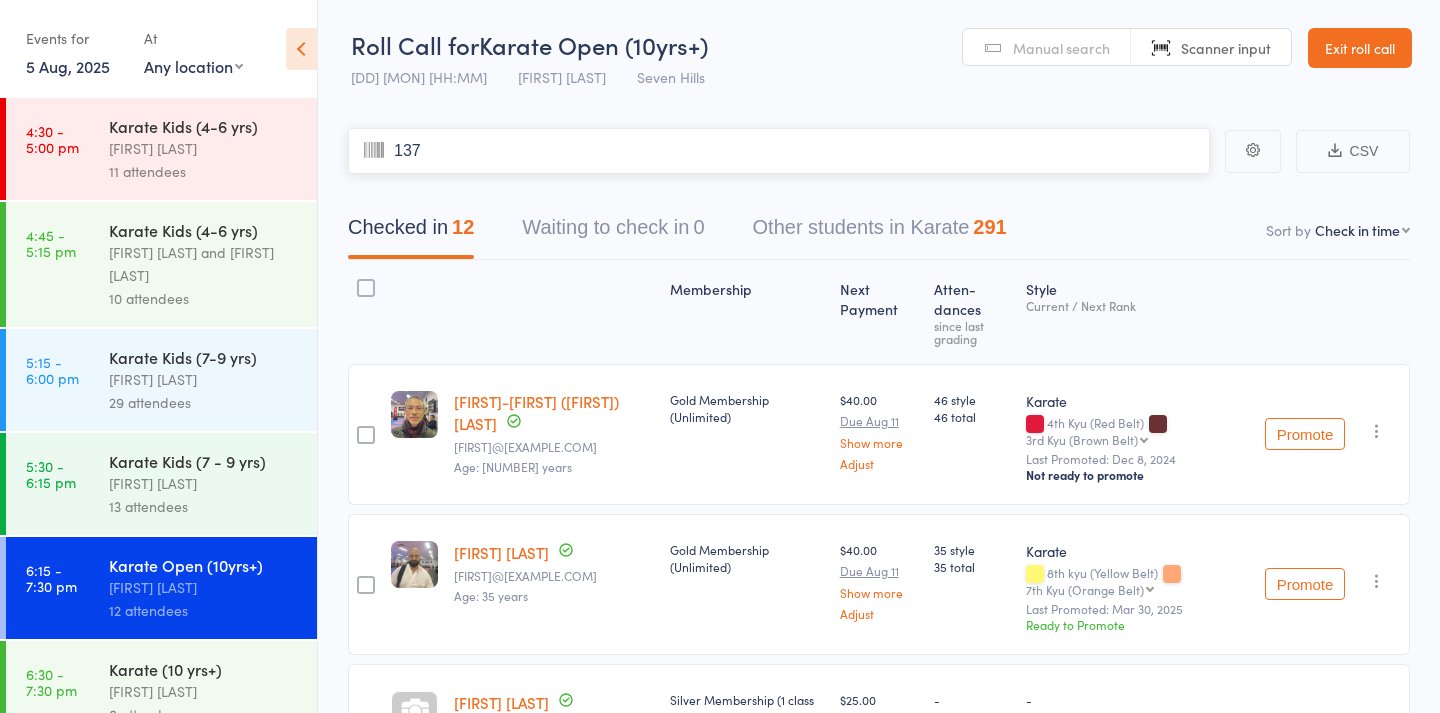 type on "1377" 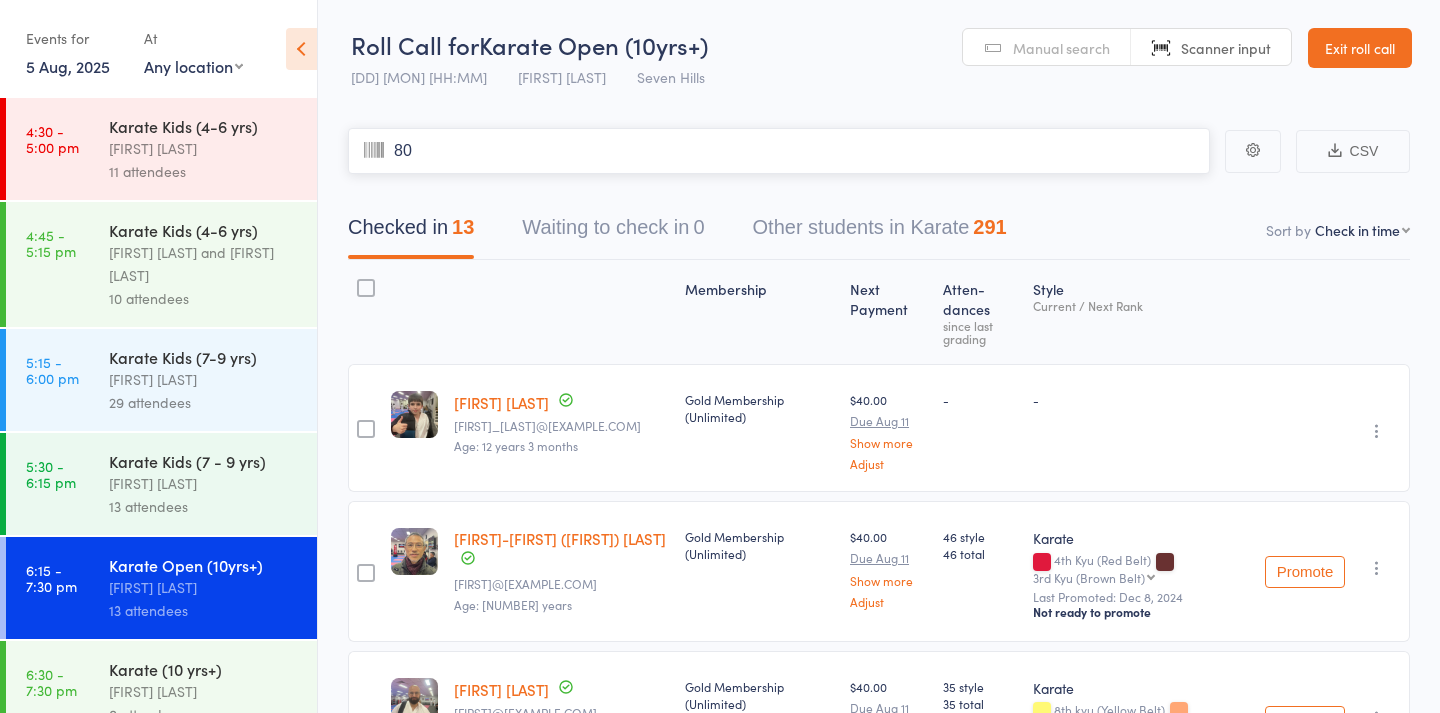type on "801" 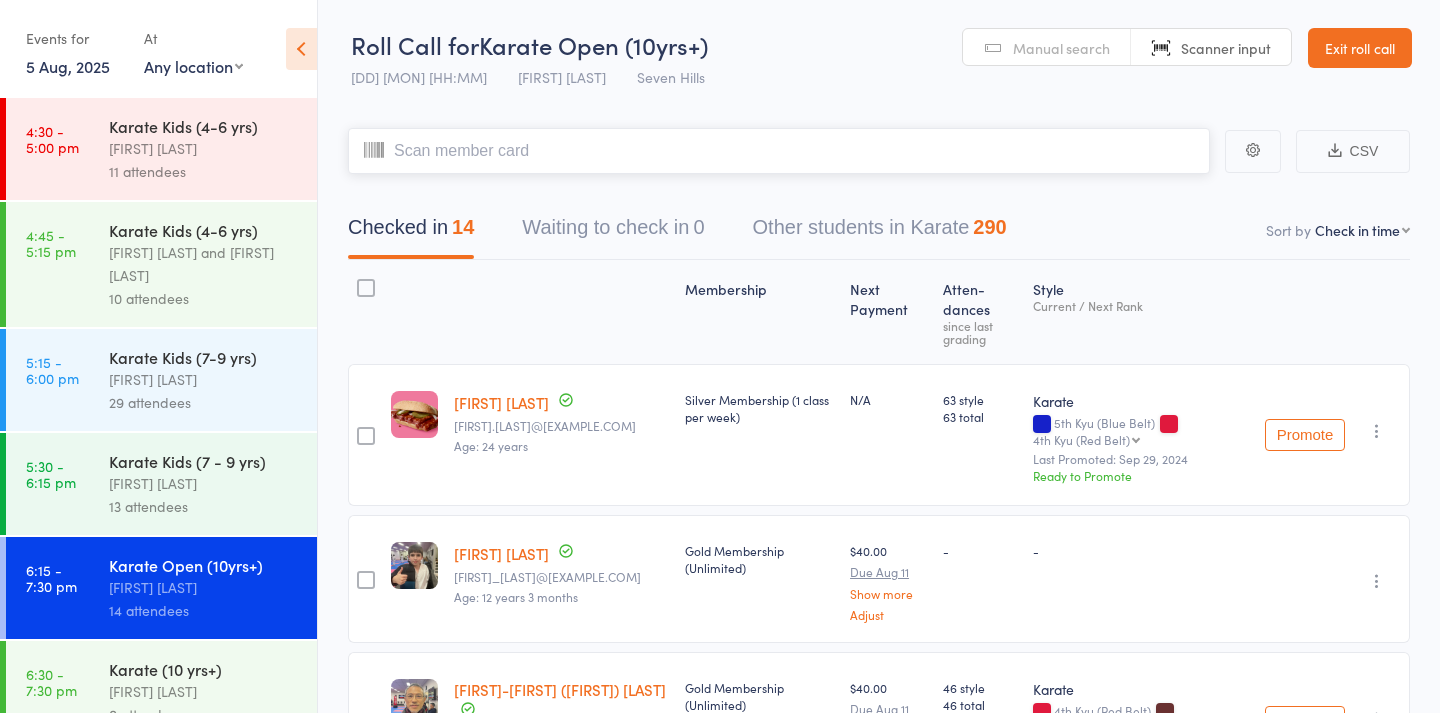 click at bounding box center [779, 151] 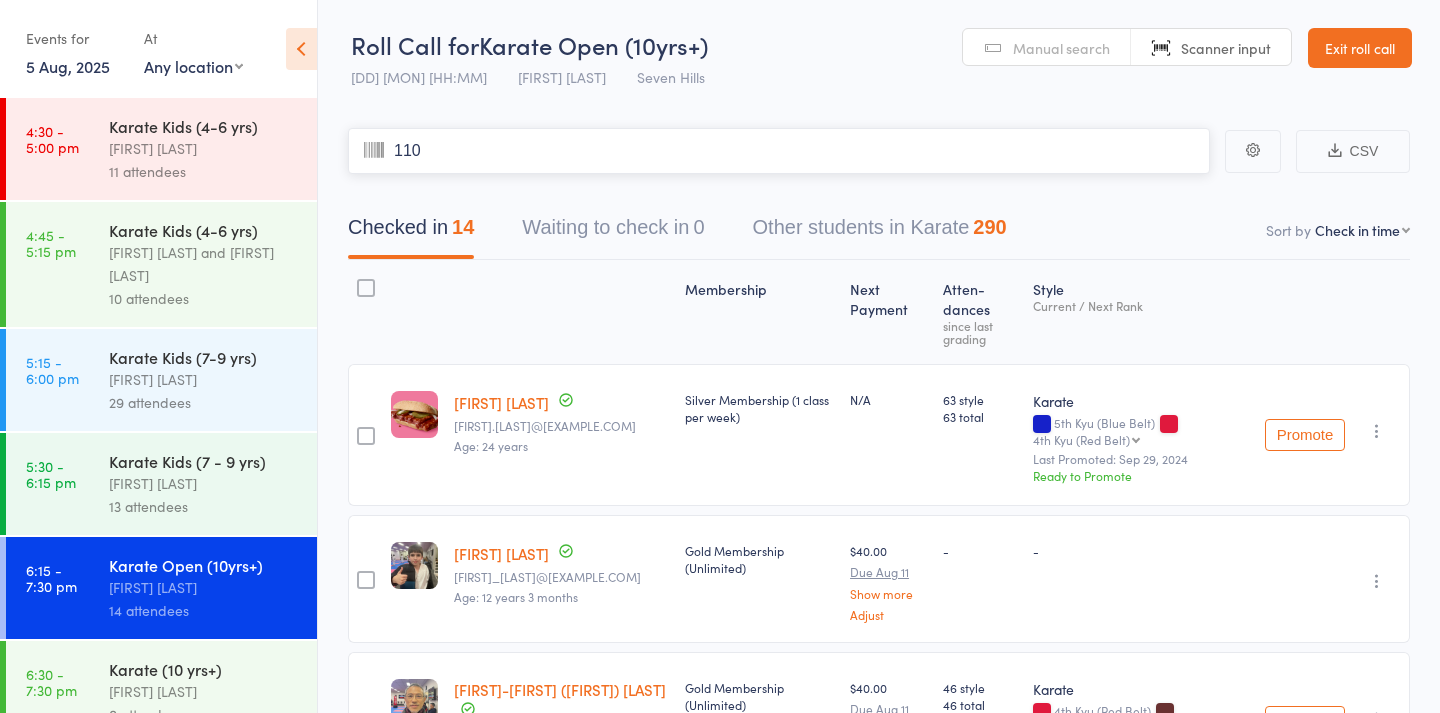 type on "1109" 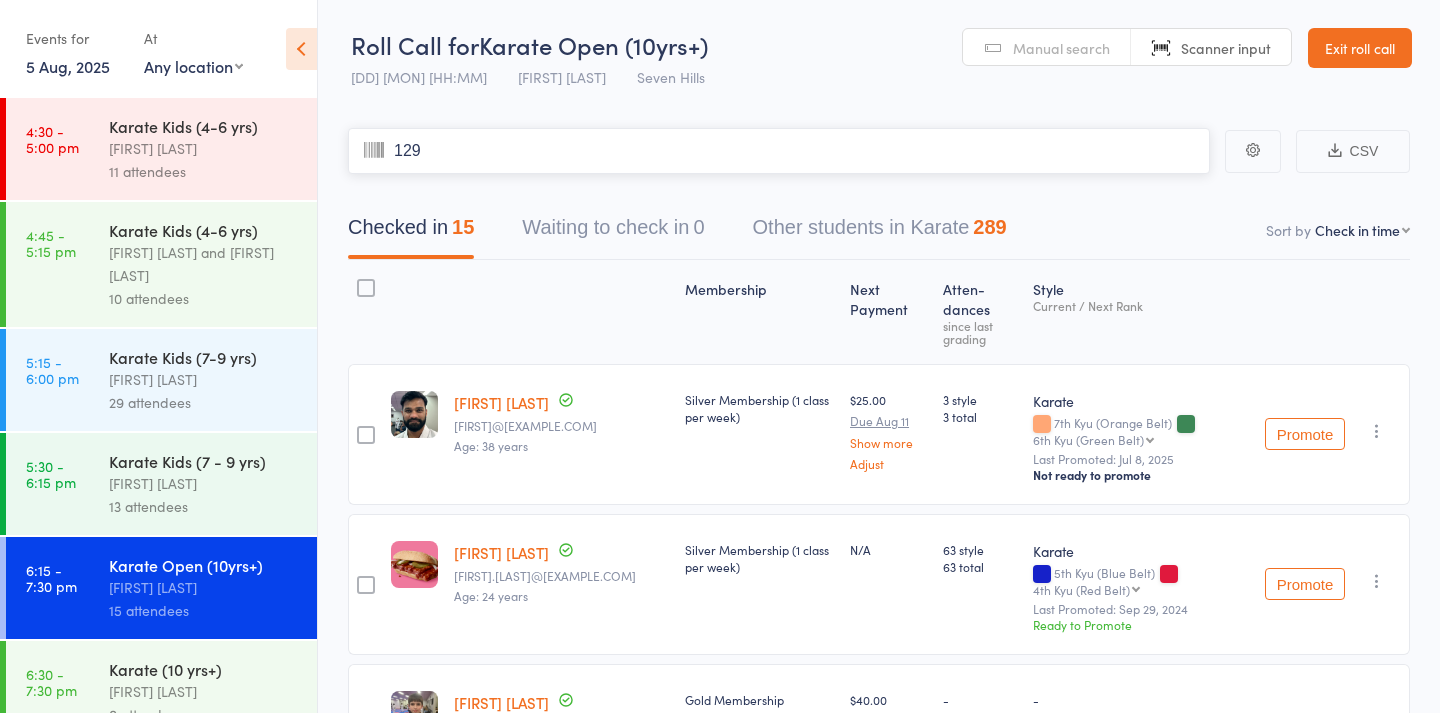 type on "1295" 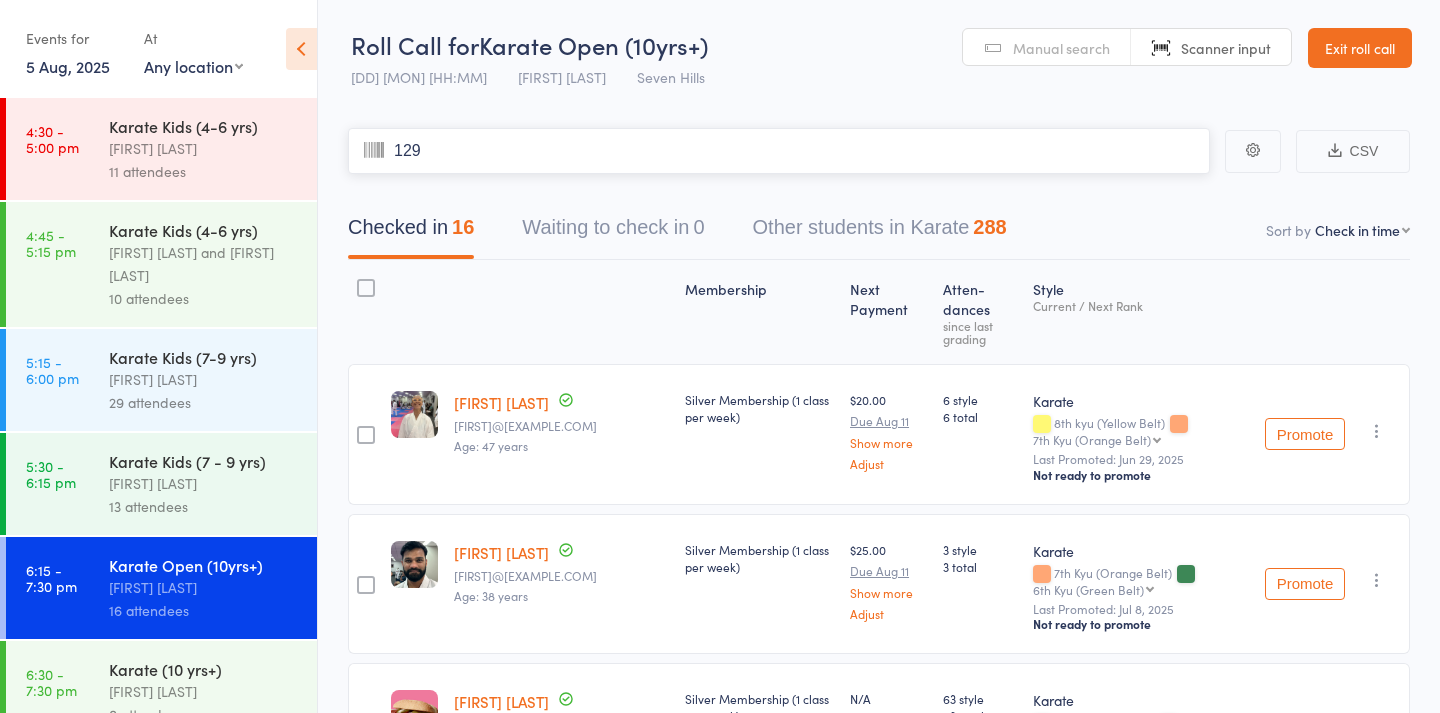 type on "1298" 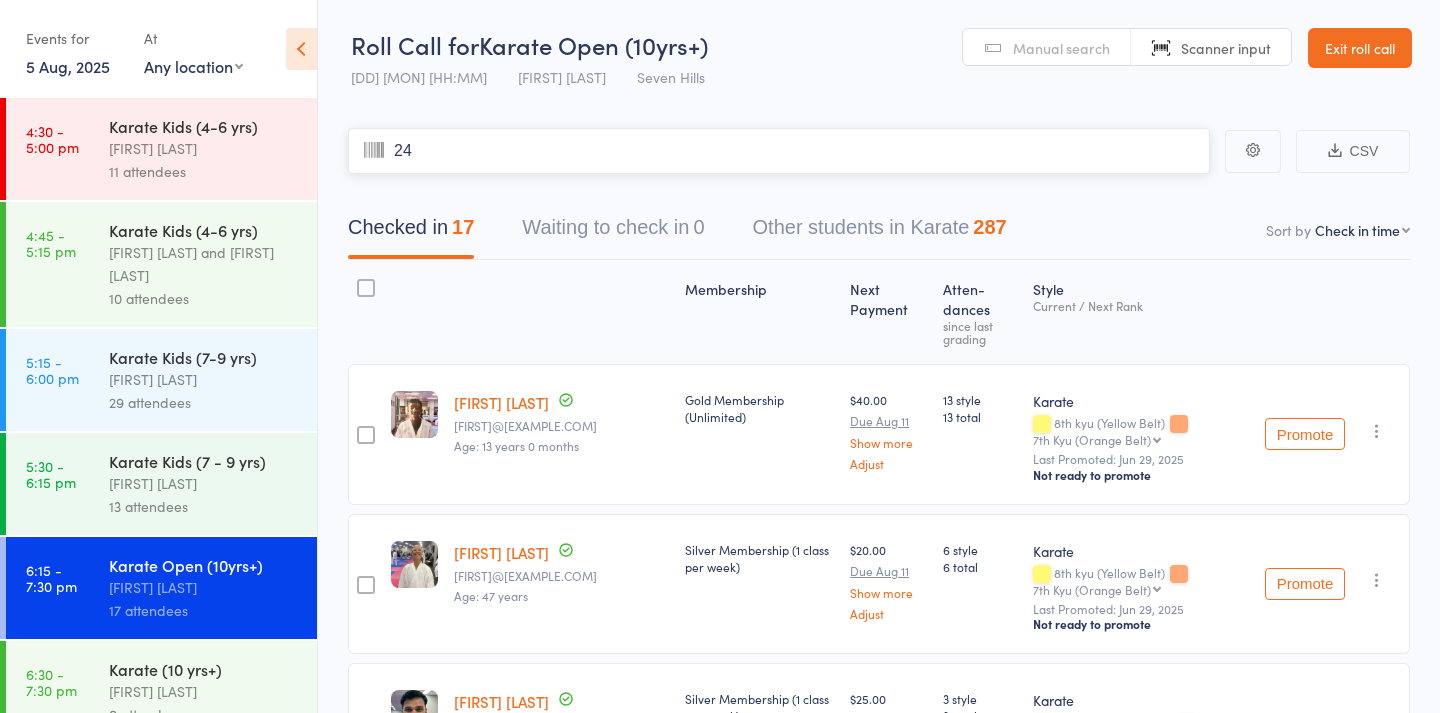 type on "244" 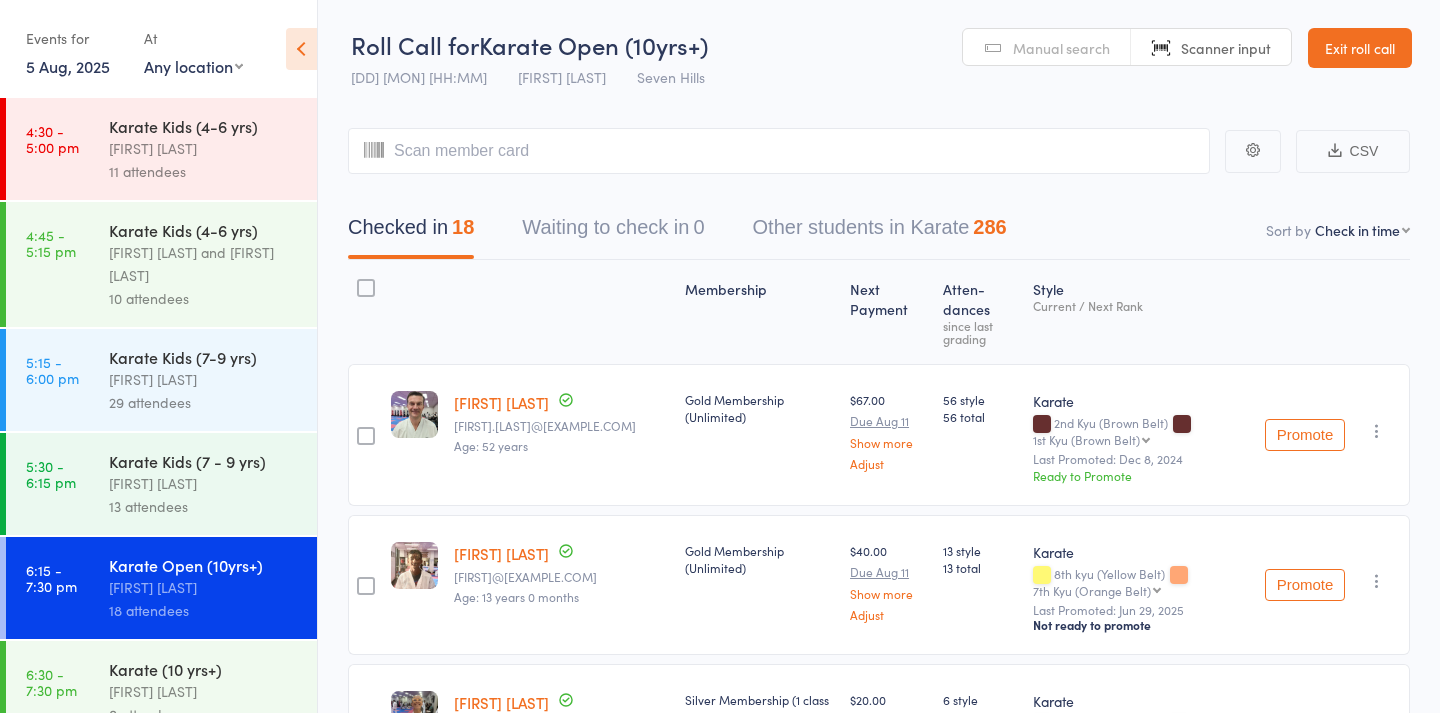 click on "Manual search" at bounding box center [1047, 48] 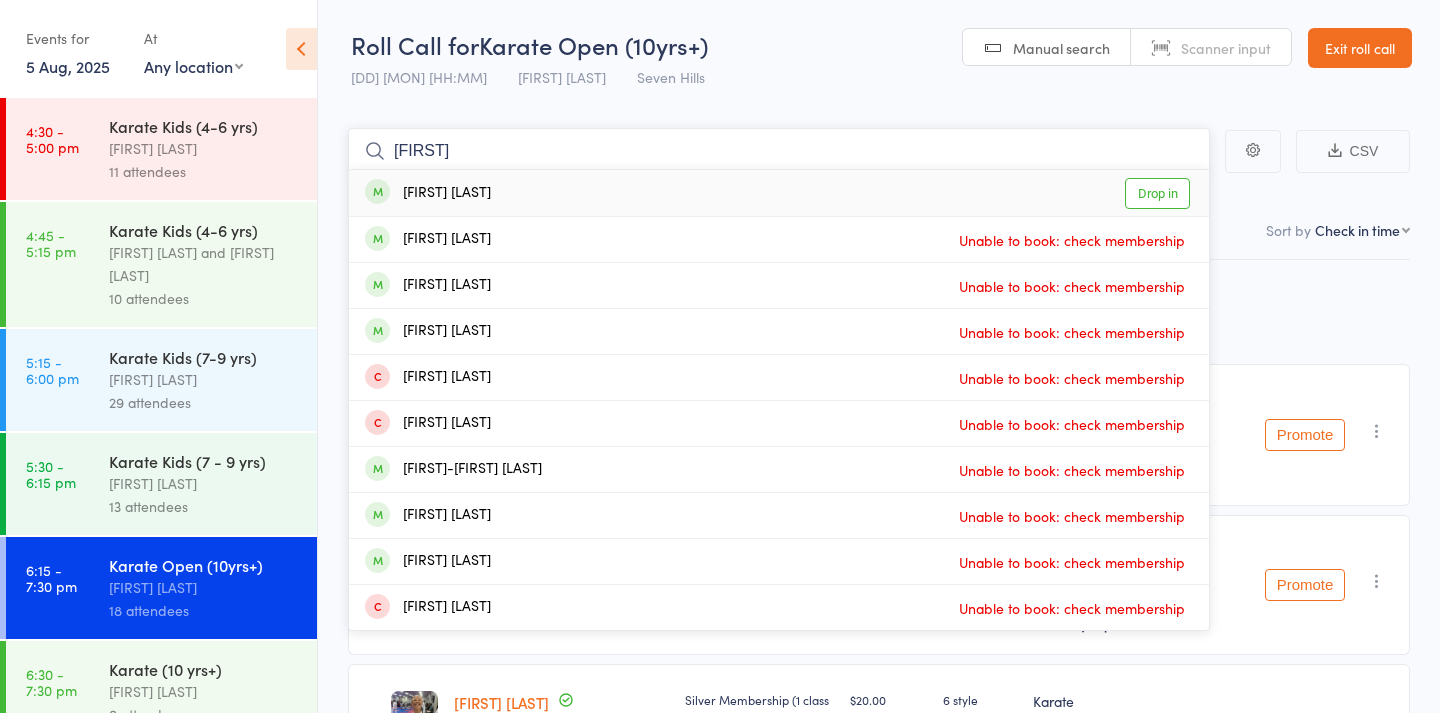 type on "[FIRST]" 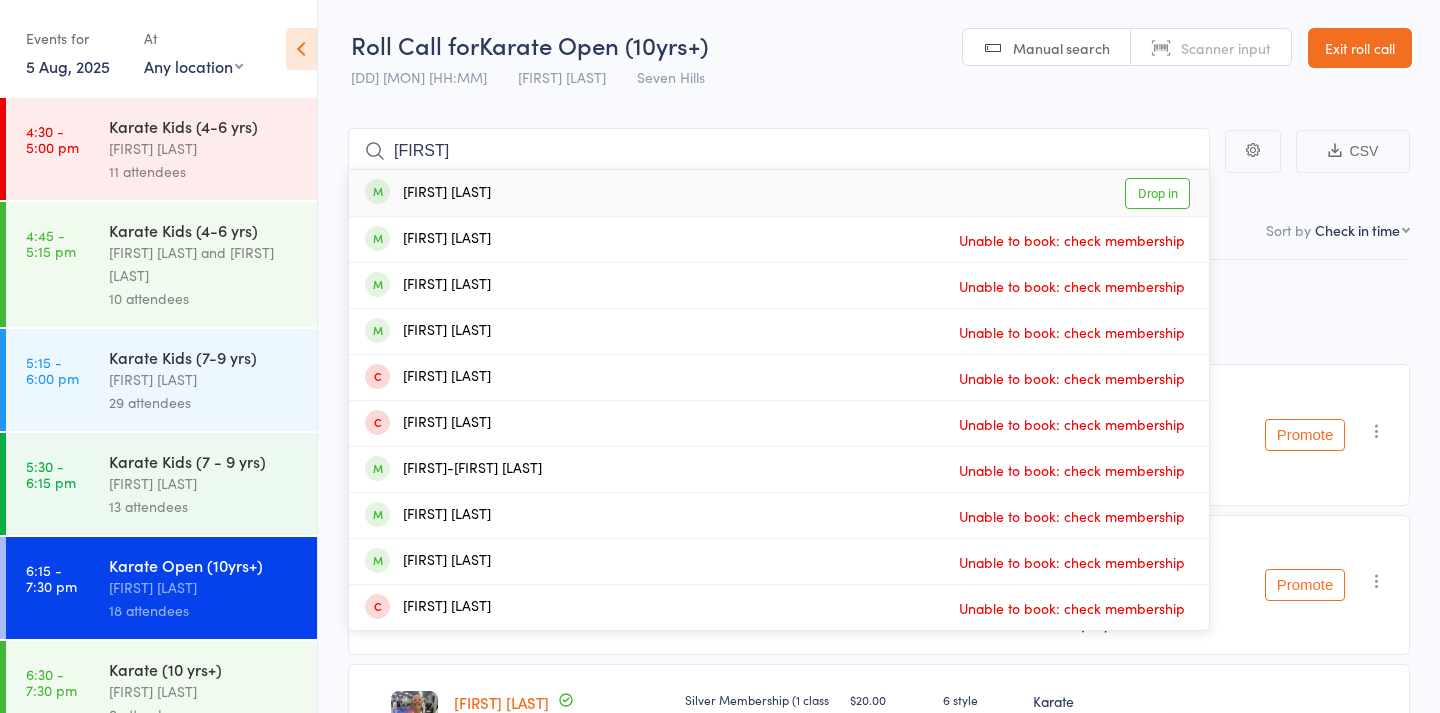 click on "[FIRST] [LAST] Drop in" at bounding box center (779, 193) 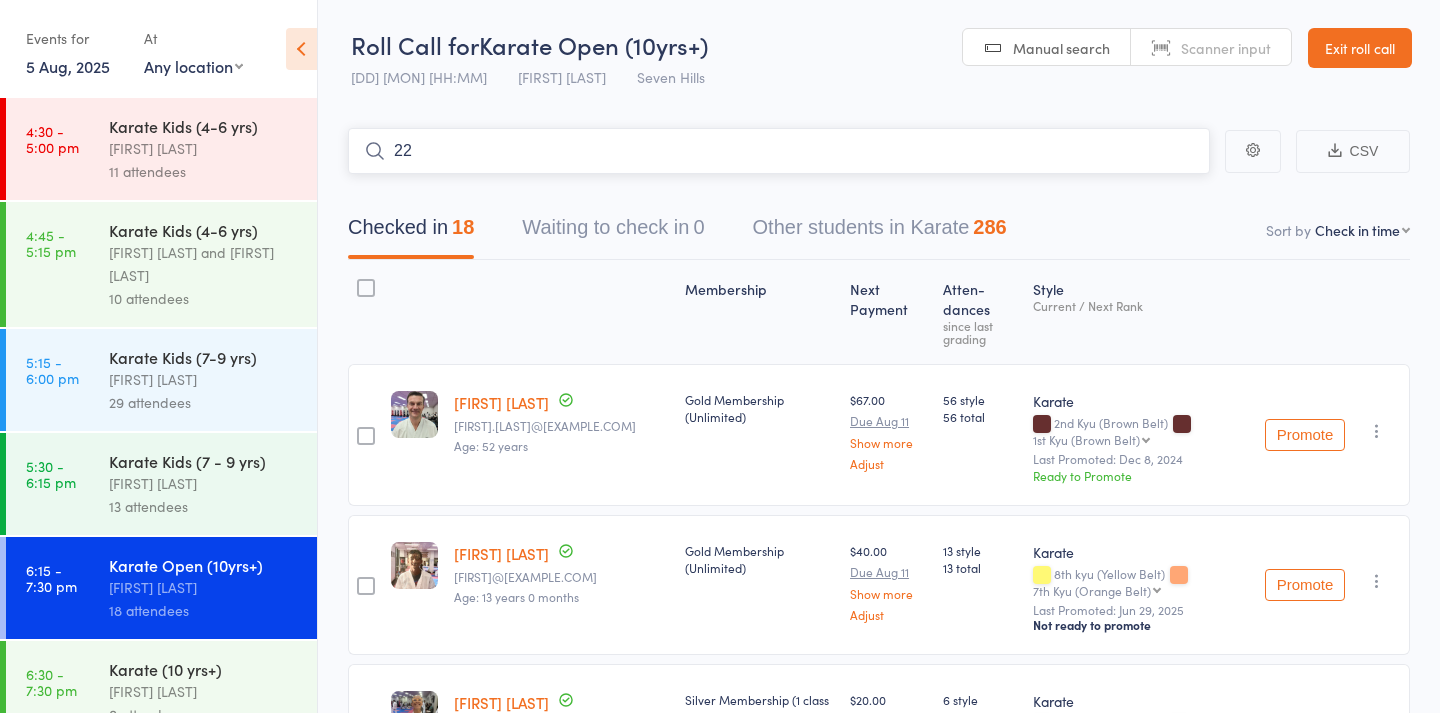 type on "223" 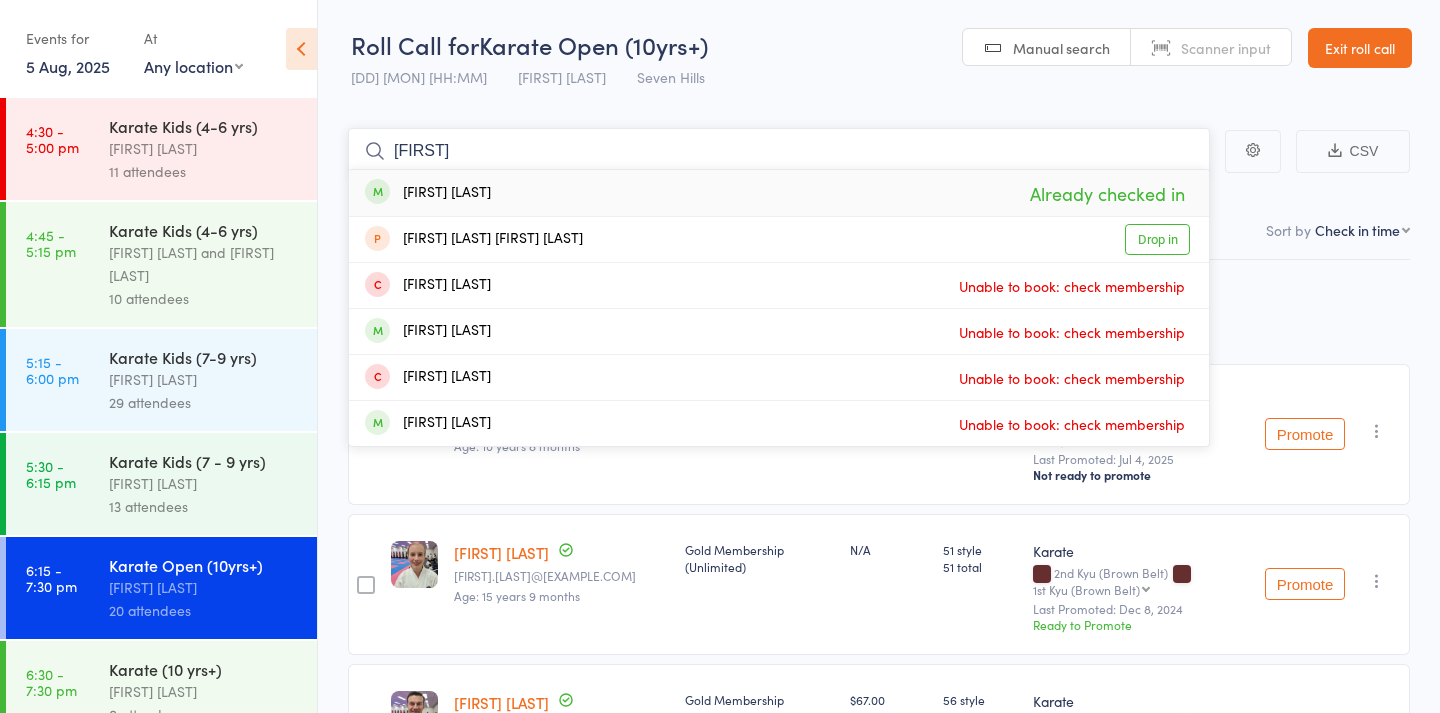 type on "[FIRST]" 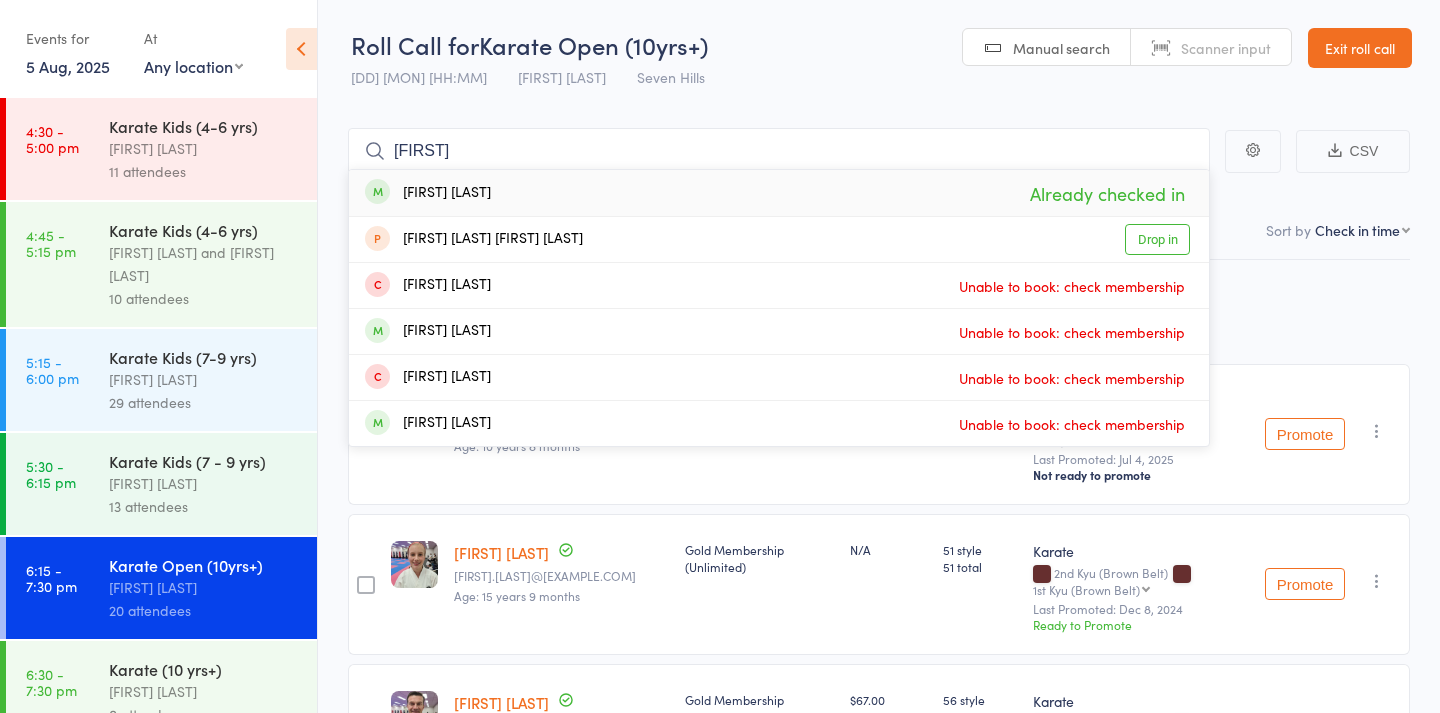 click on "[FIRST] [LAST] Already checked in" at bounding box center (779, 193) 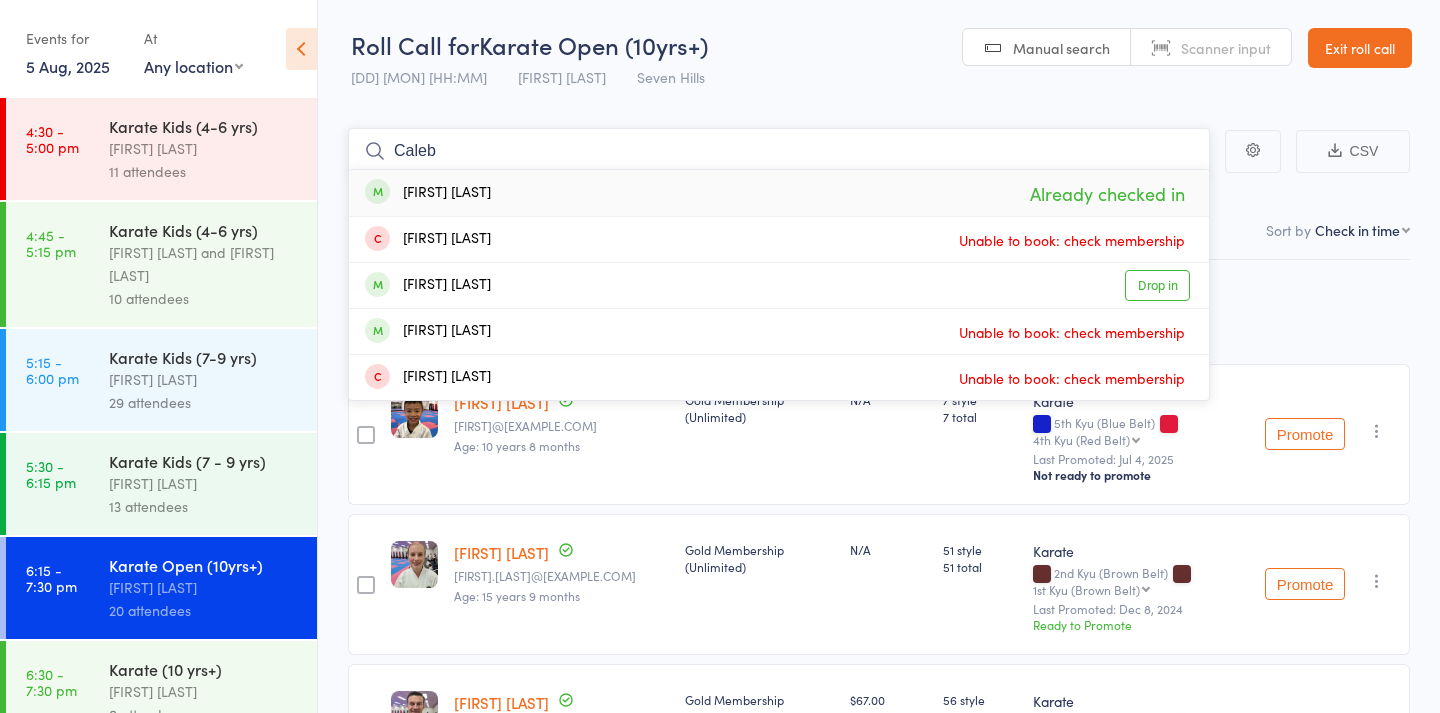type on "Caleb" 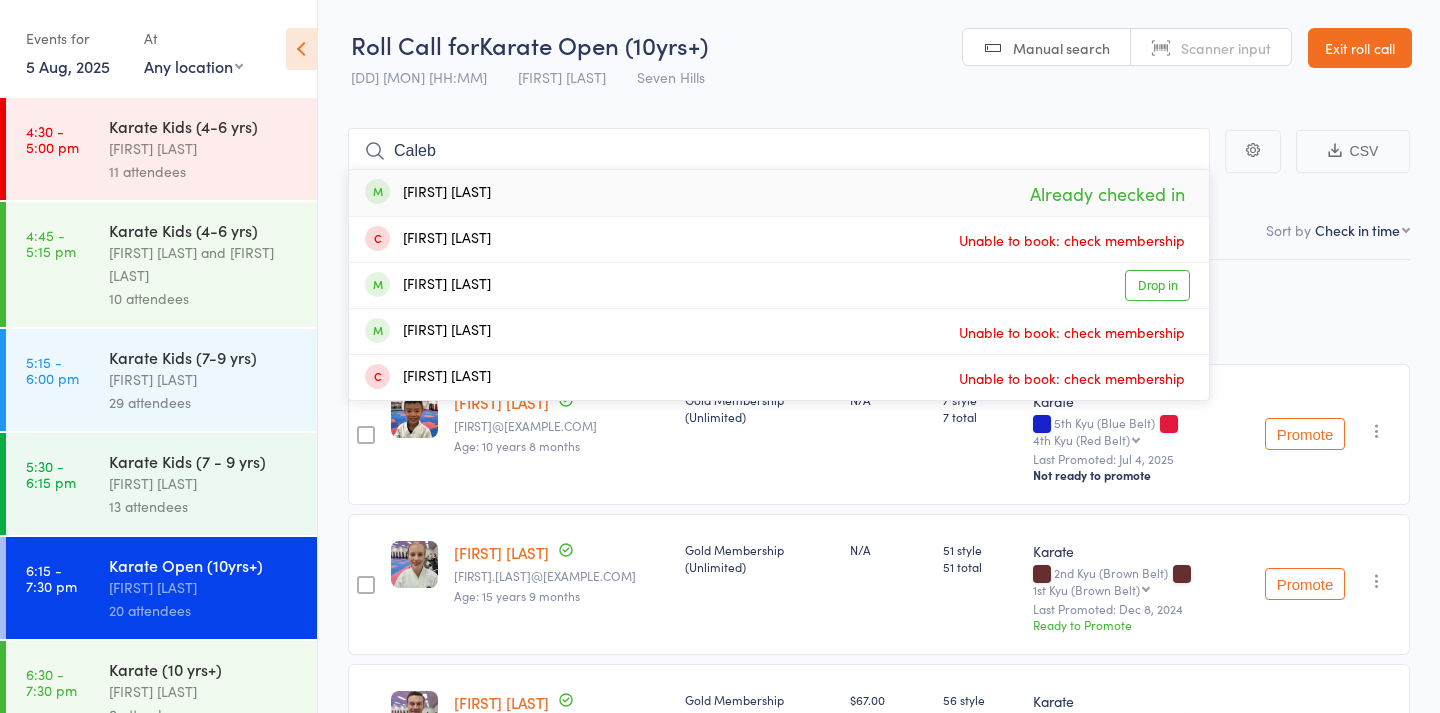 drag, startPoint x: 961, startPoint y: 195, endPoint x: 645, endPoint y: 175, distance: 316.6323 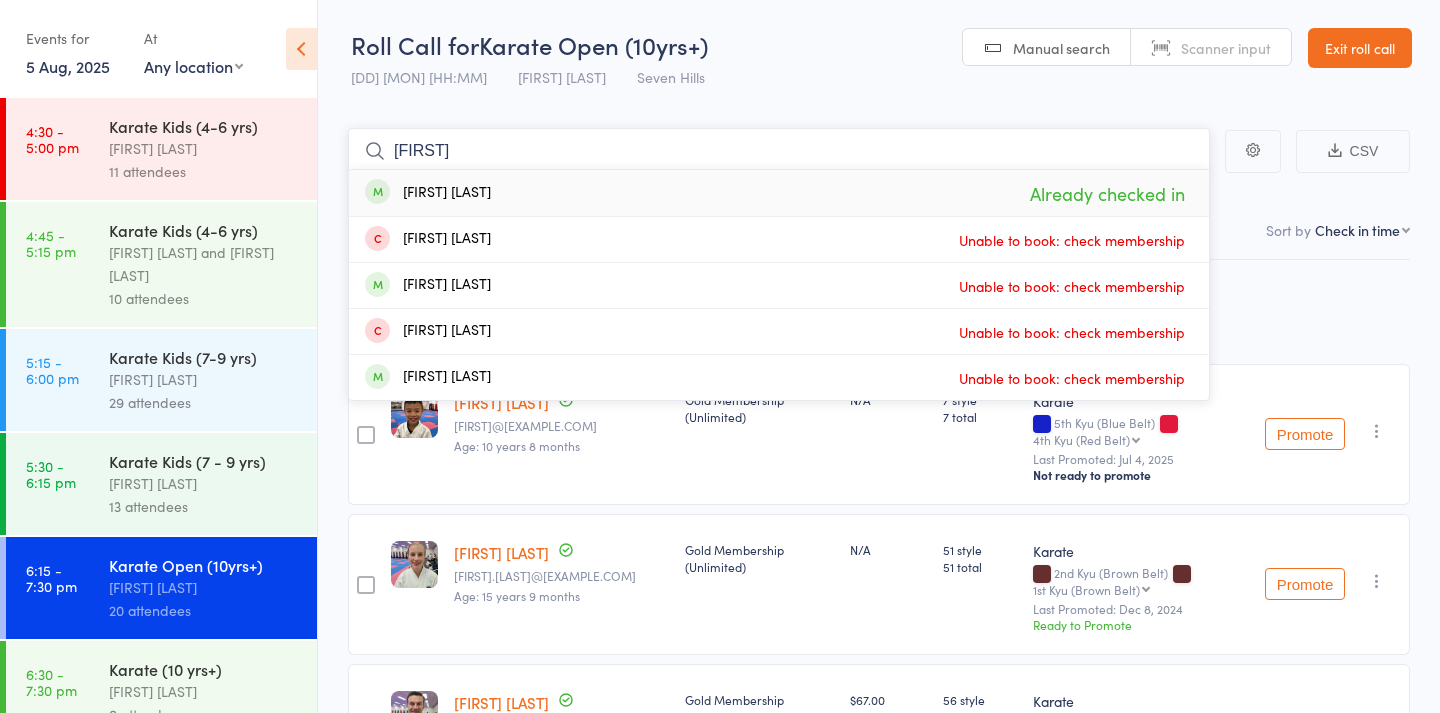 type on "[FIRST]" 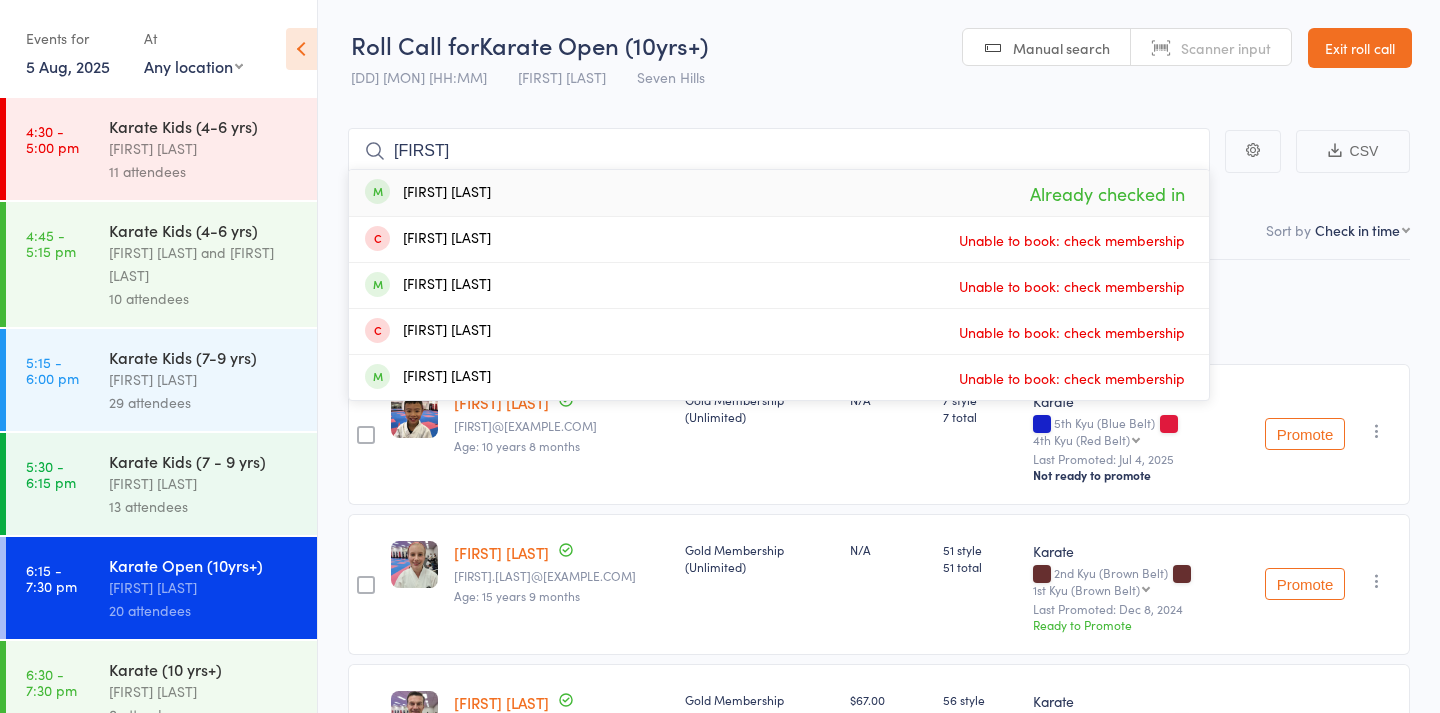 drag, startPoint x: 644, startPoint y: 167, endPoint x: 487, endPoint y: 197, distance: 159.84055 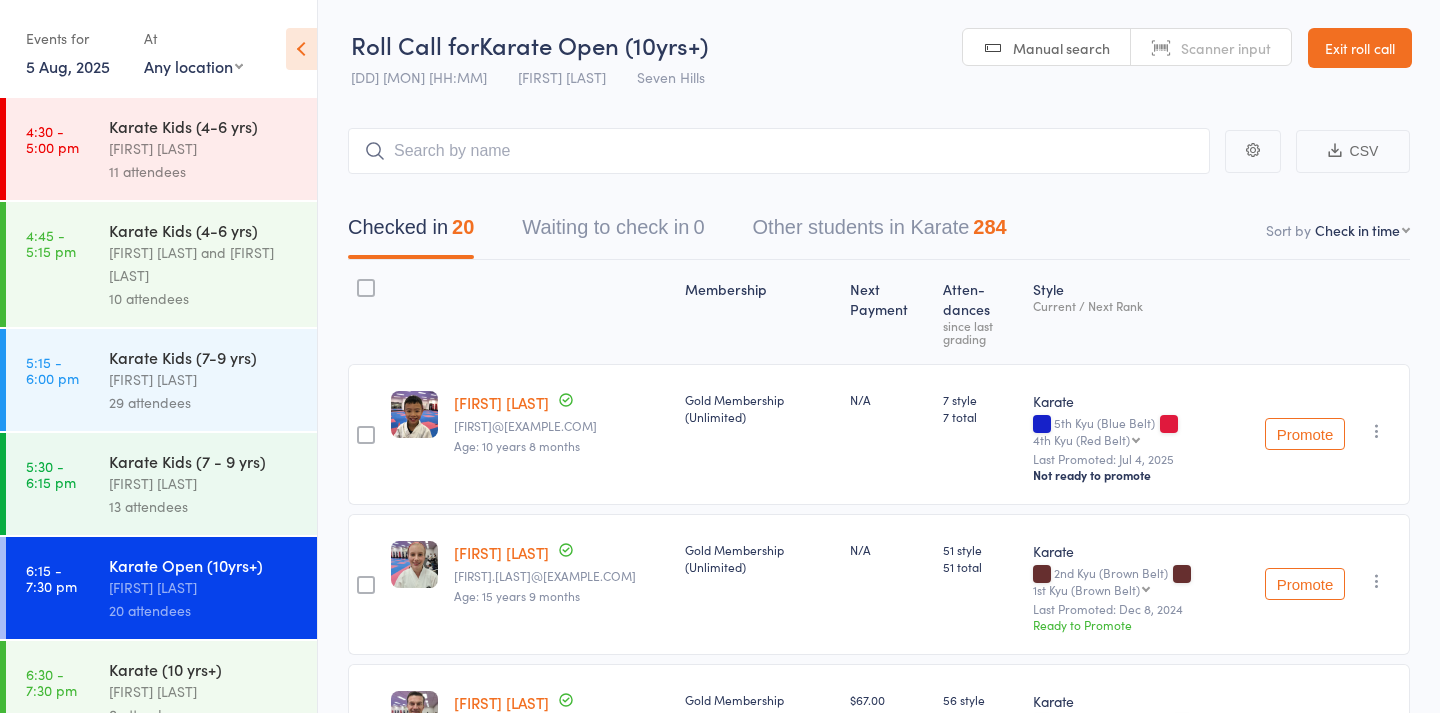 click on "Manual search" at bounding box center [1061, 48] 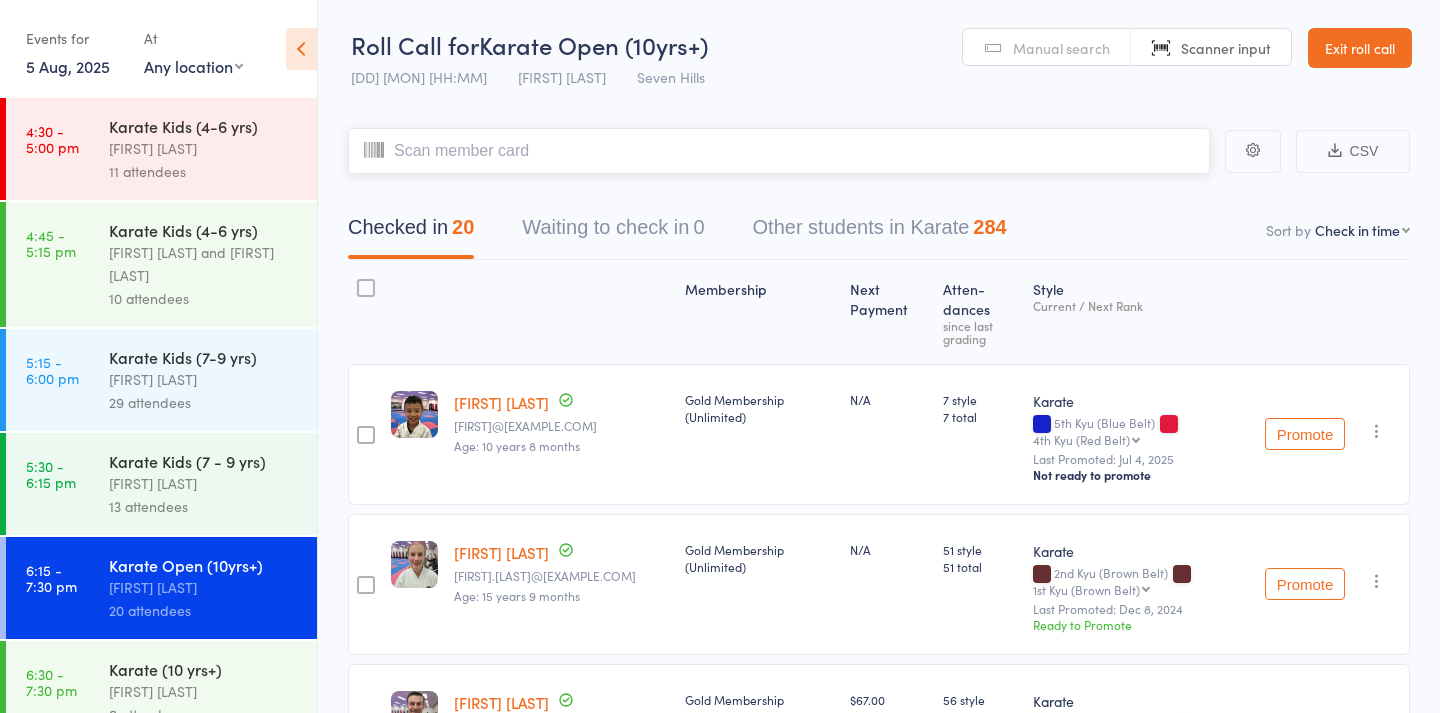 click at bounding box center [779, 151] 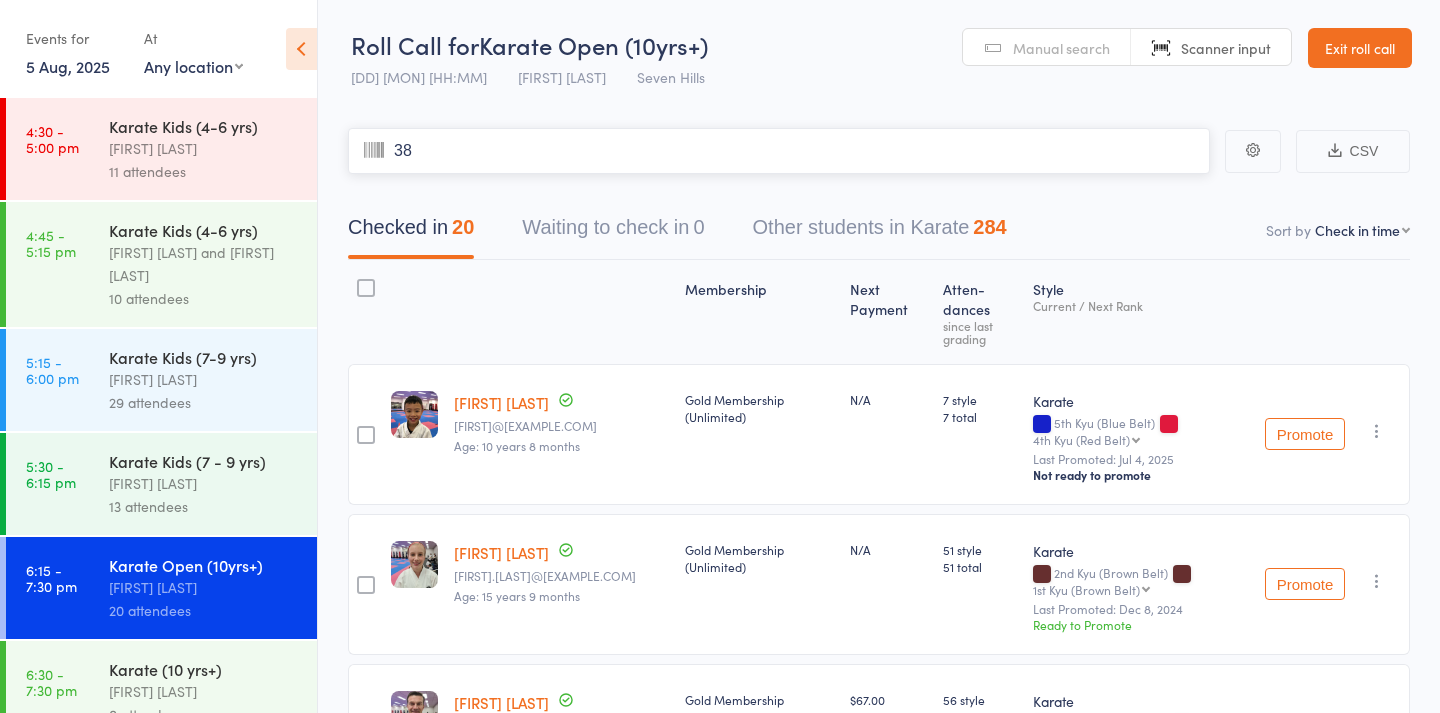 type on "380" 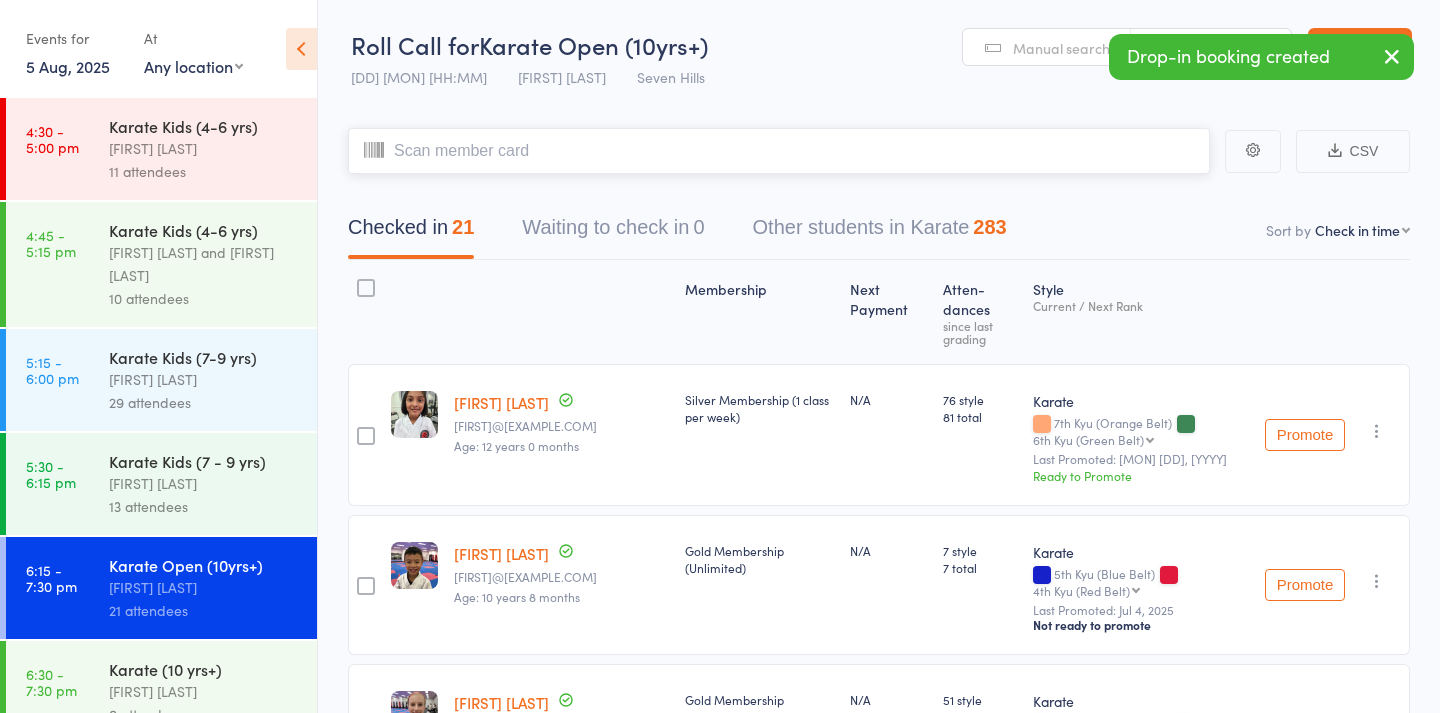 click at bounding box center [779, 151] 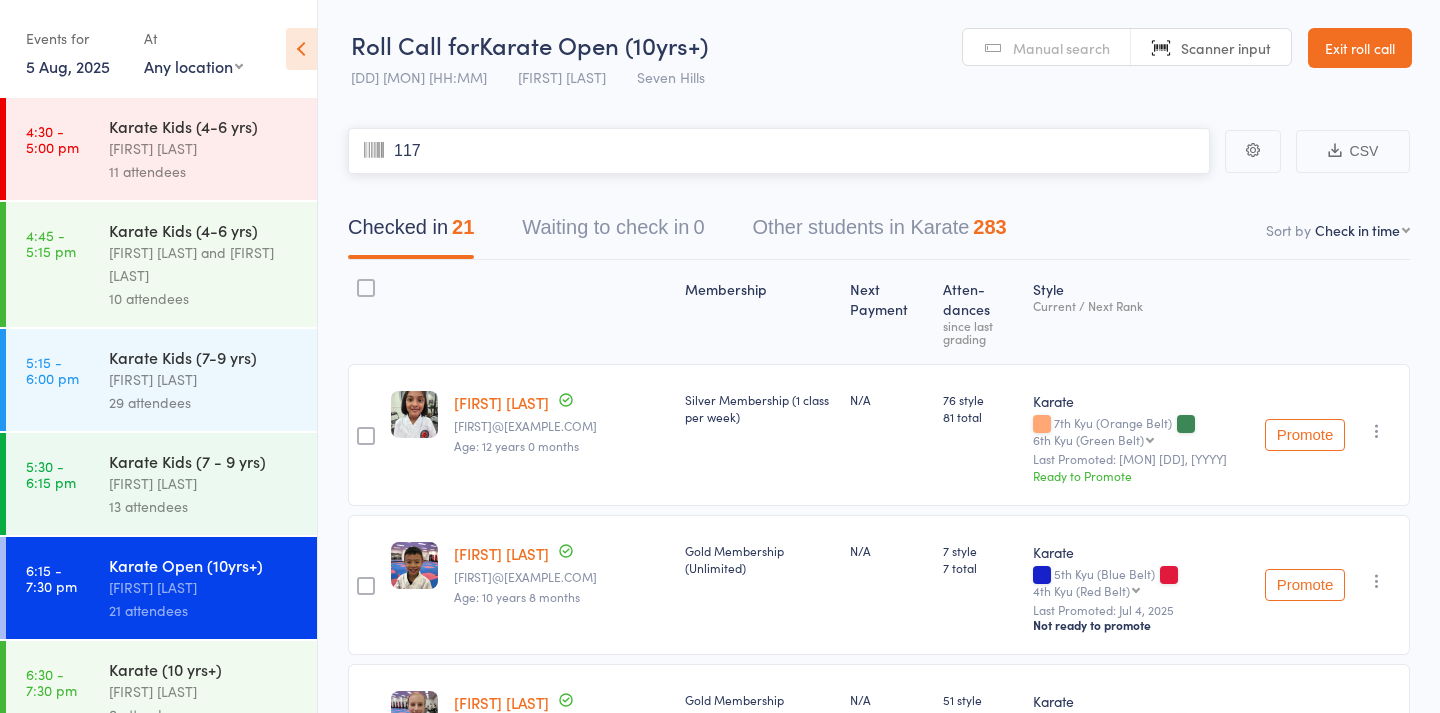 type on "1176" 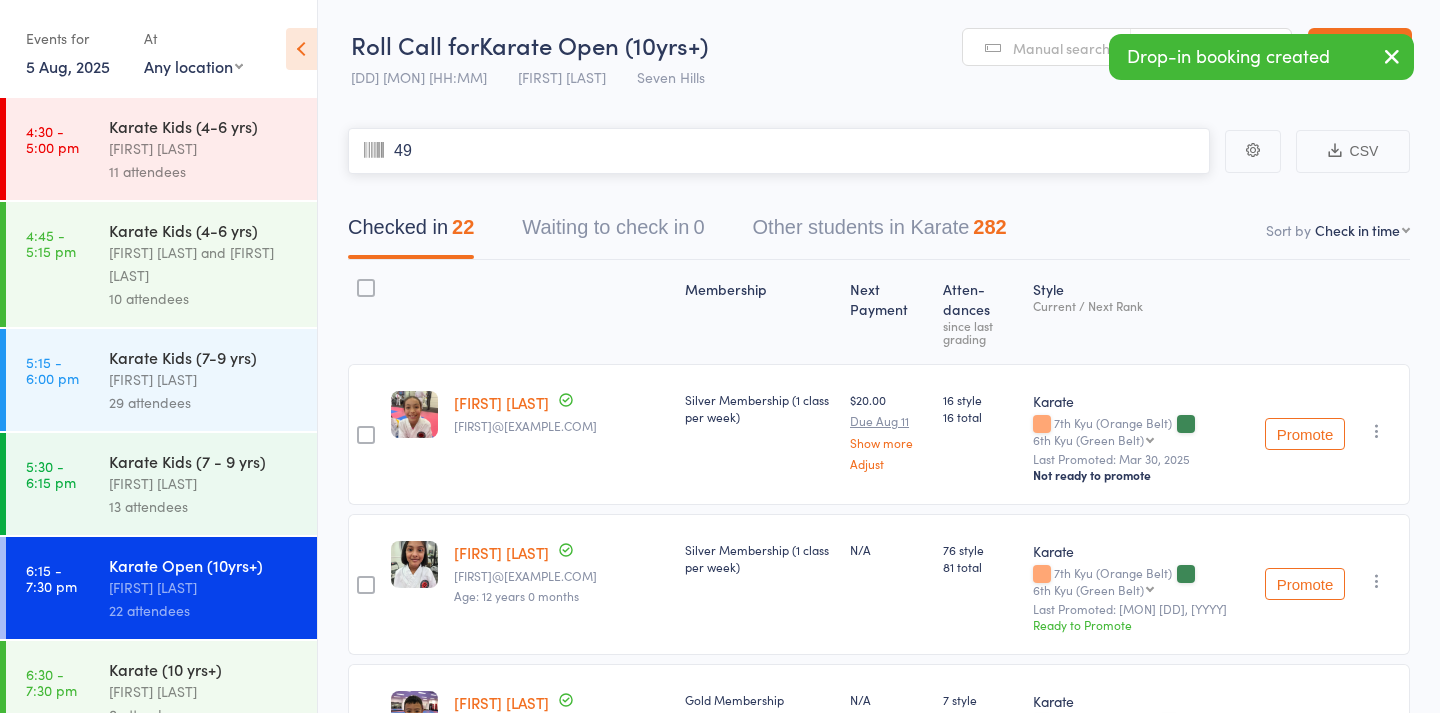 type on "497" 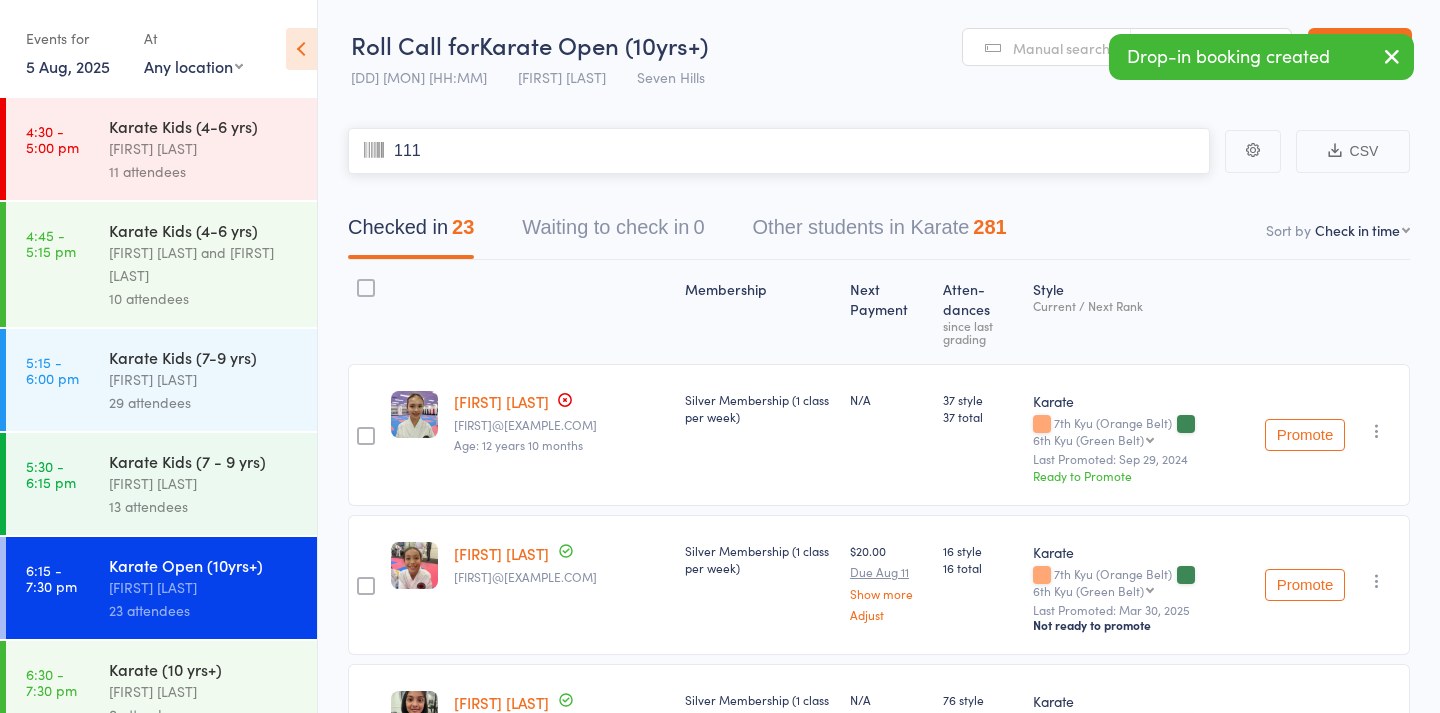 type on "1115" 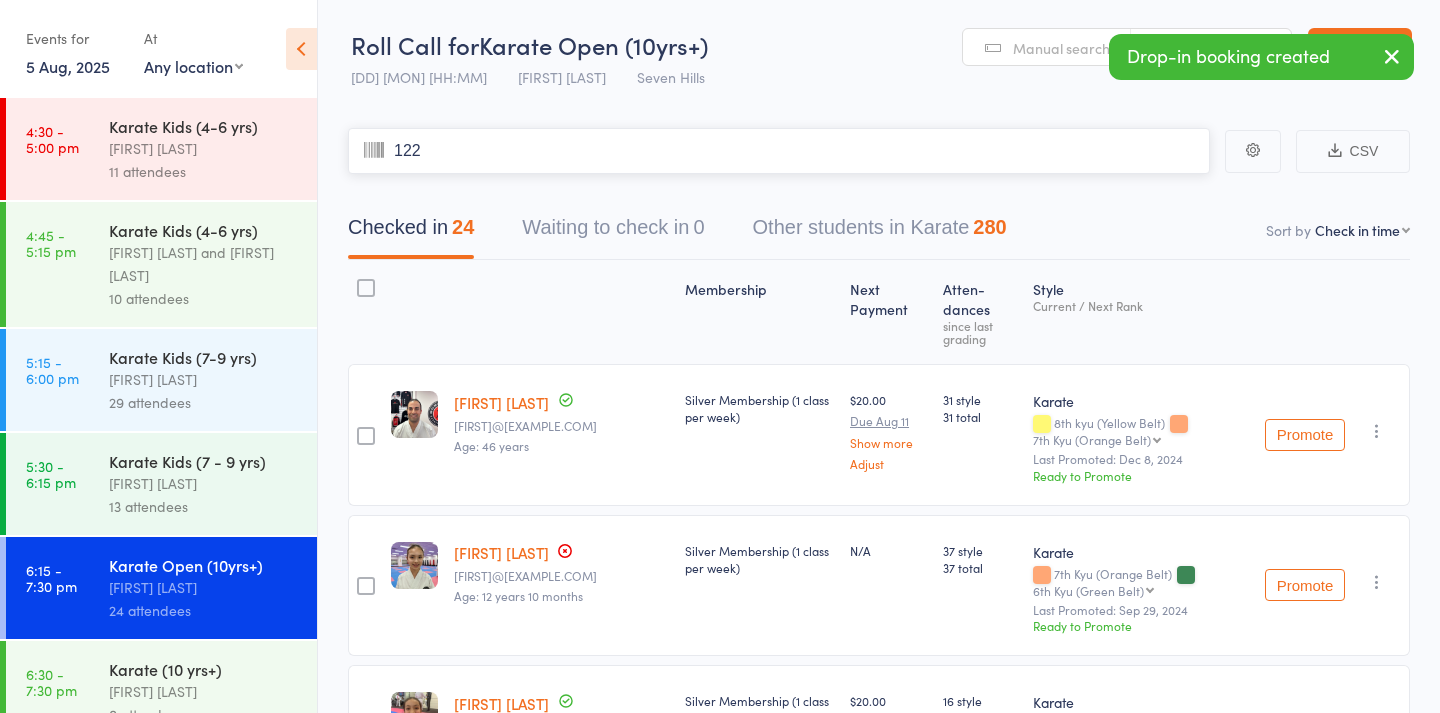 type on "1224" 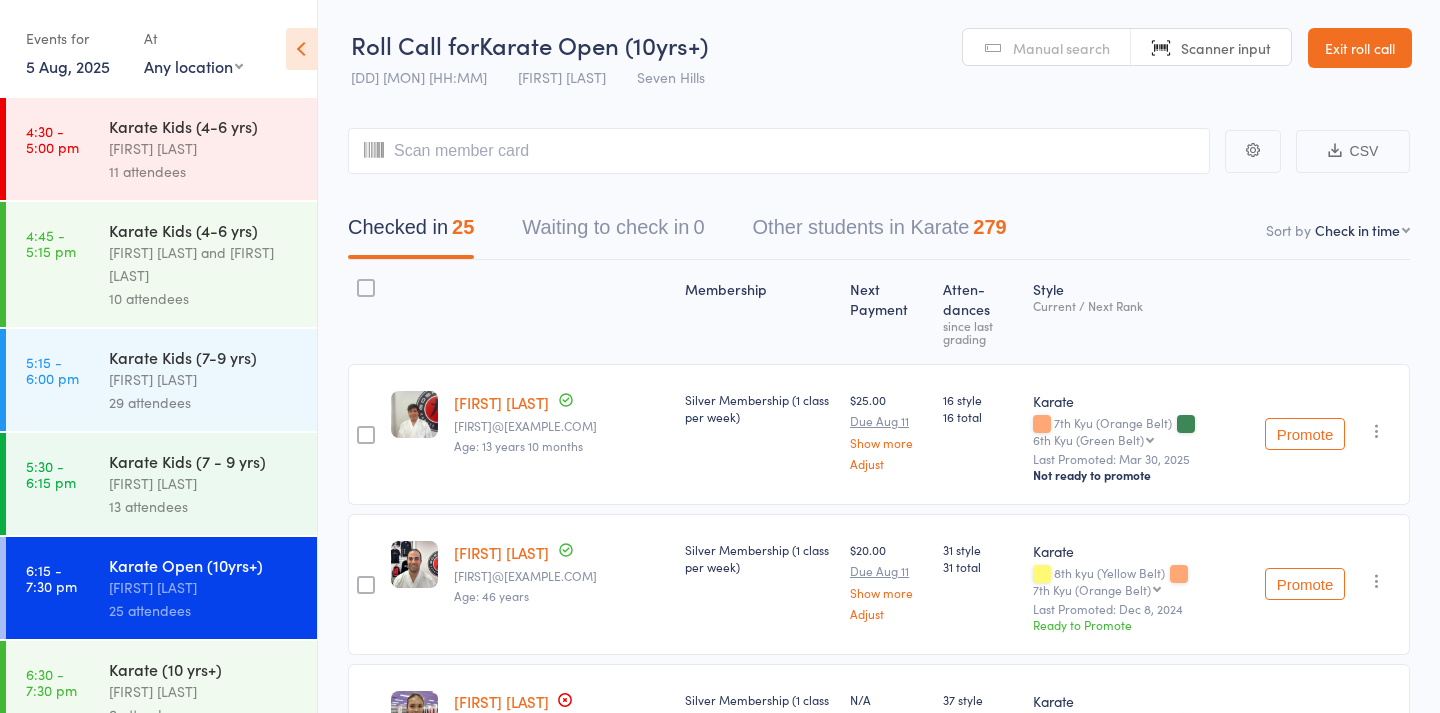 click on "Manual search" at bounding box center (1061, 48) 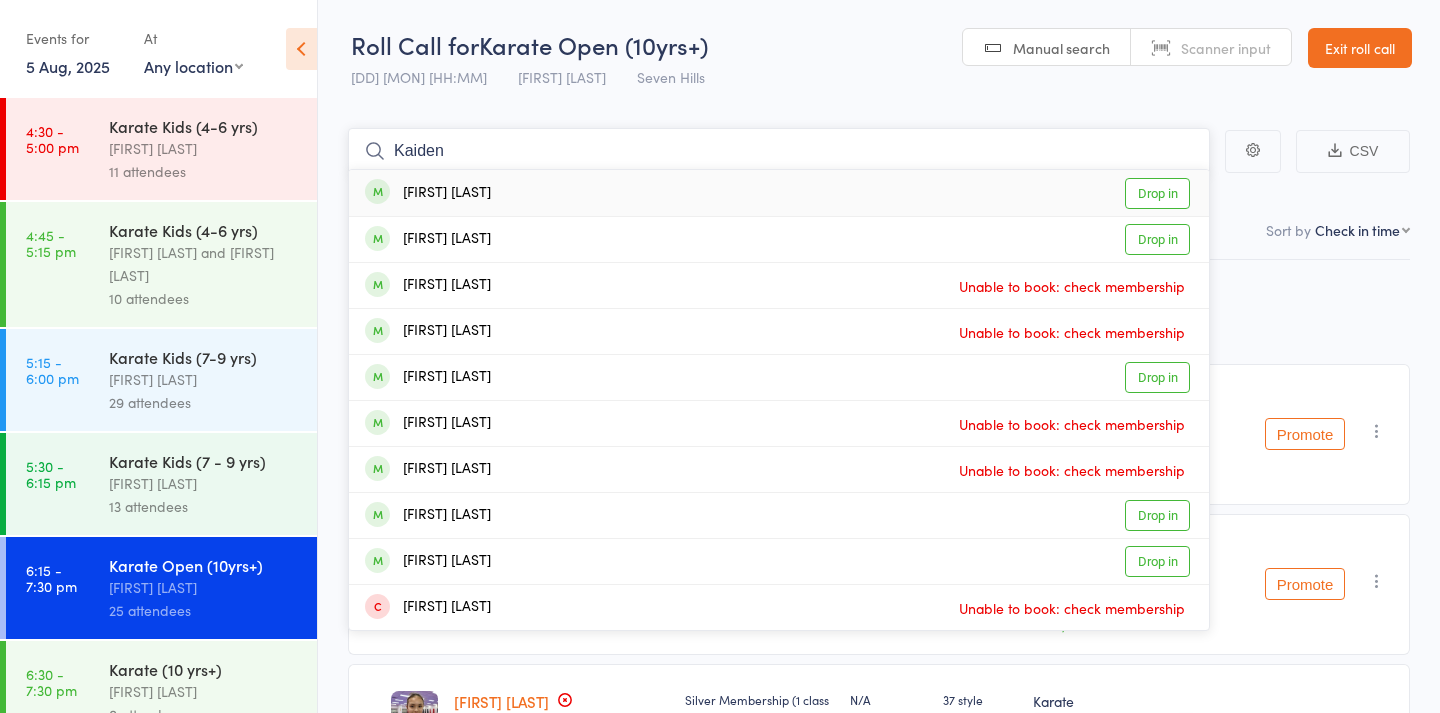 type on "Kaiden" 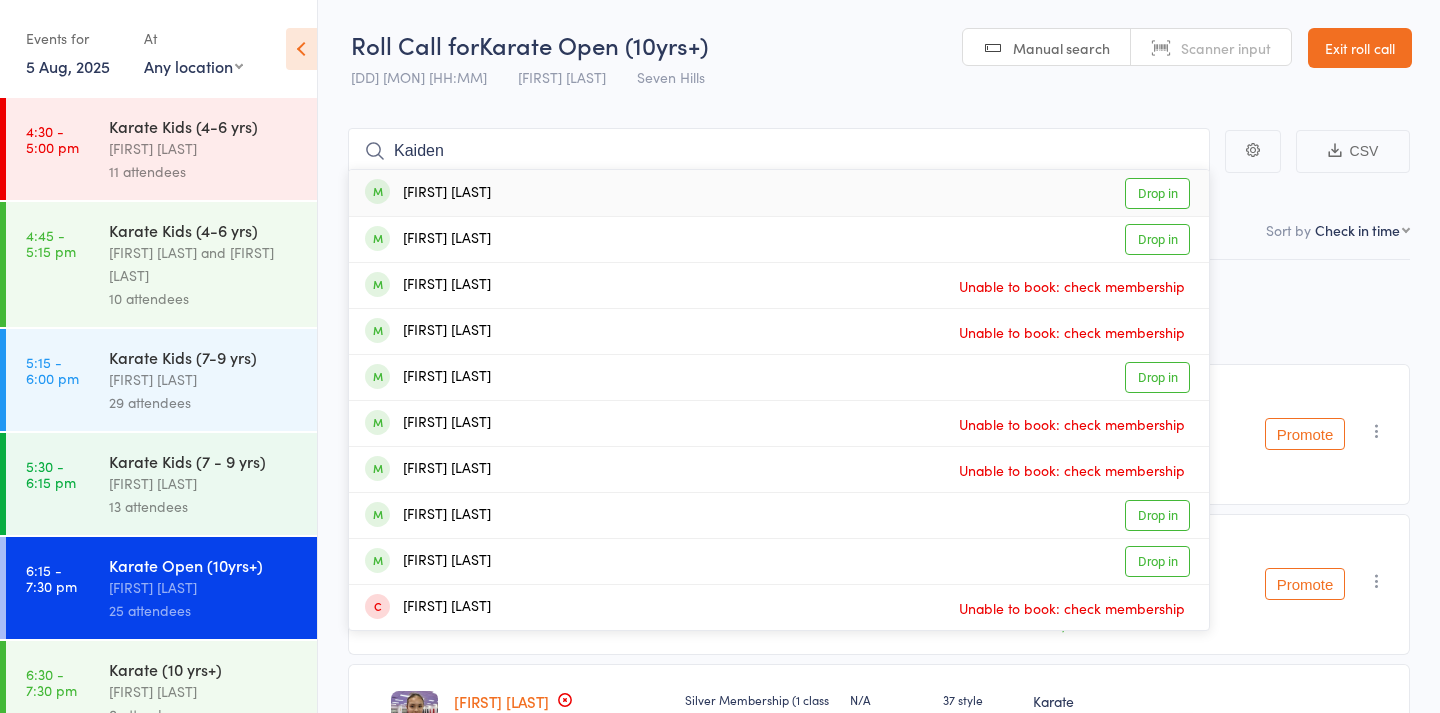 drag, startPoint x: 1092, startPoint y: 54, endPoint x: 664, endPoint y: 194, distance: 450.31546 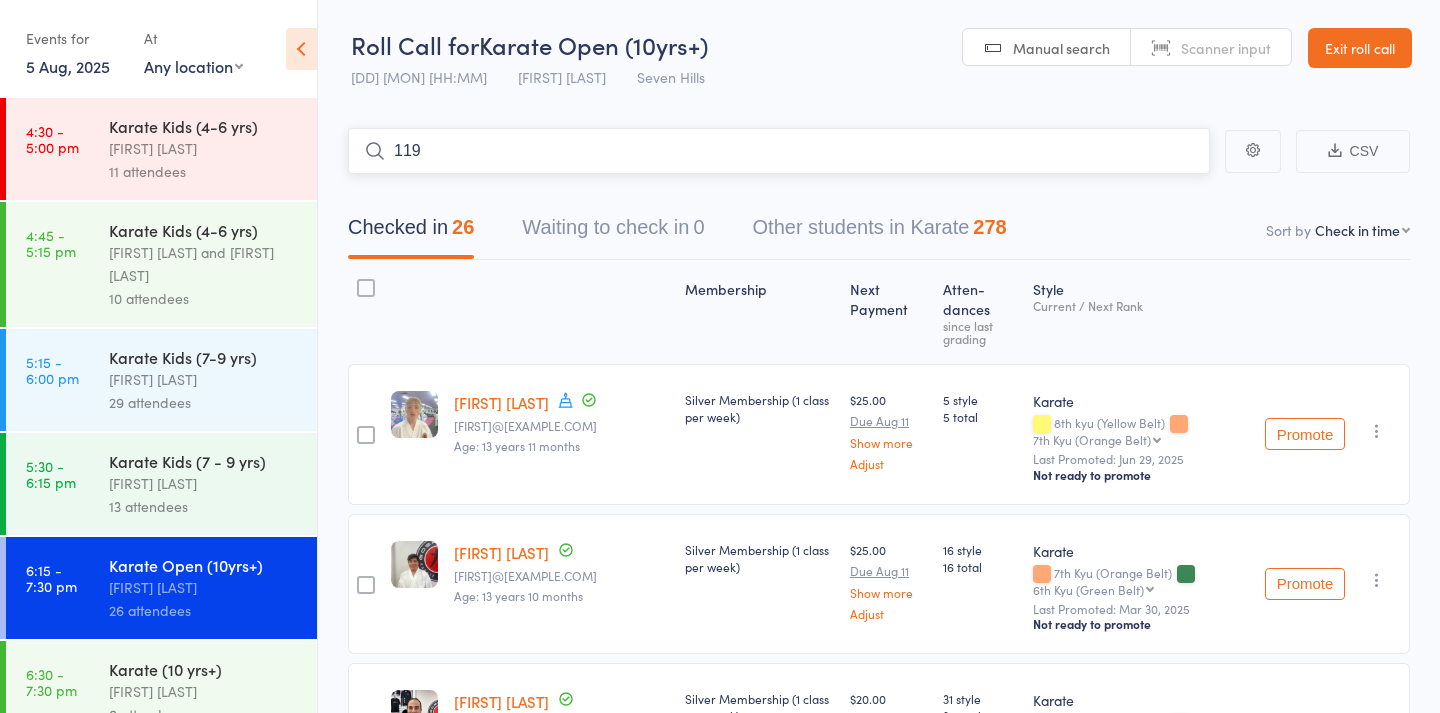 type on "1190" 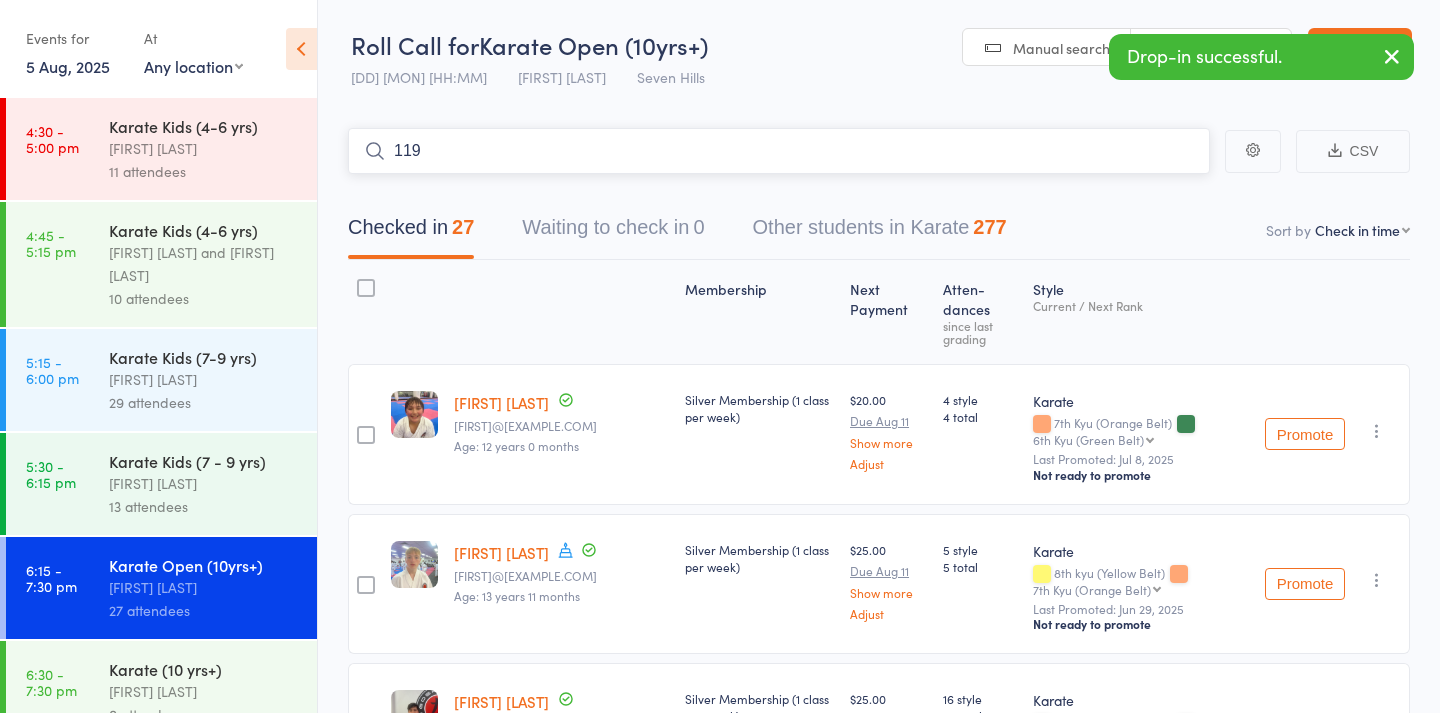 type on "1191" 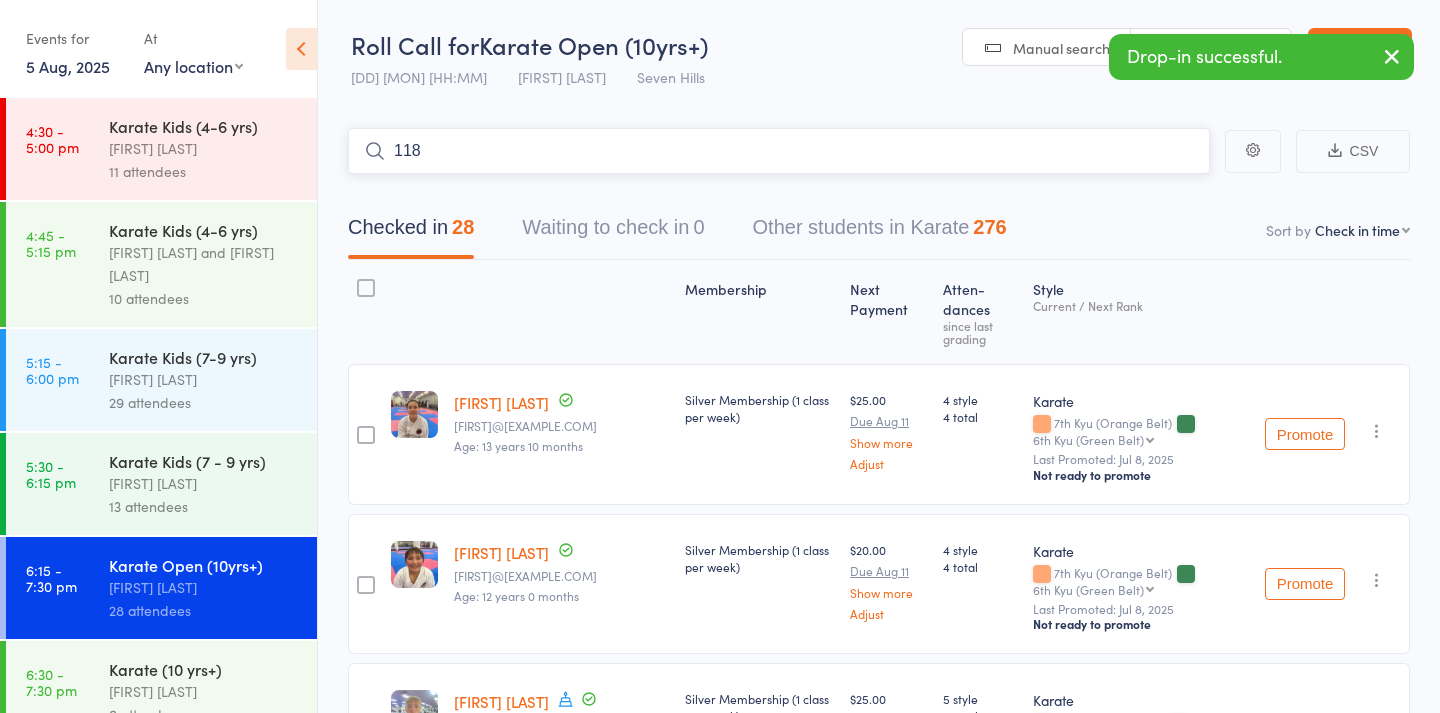 type on "1189" 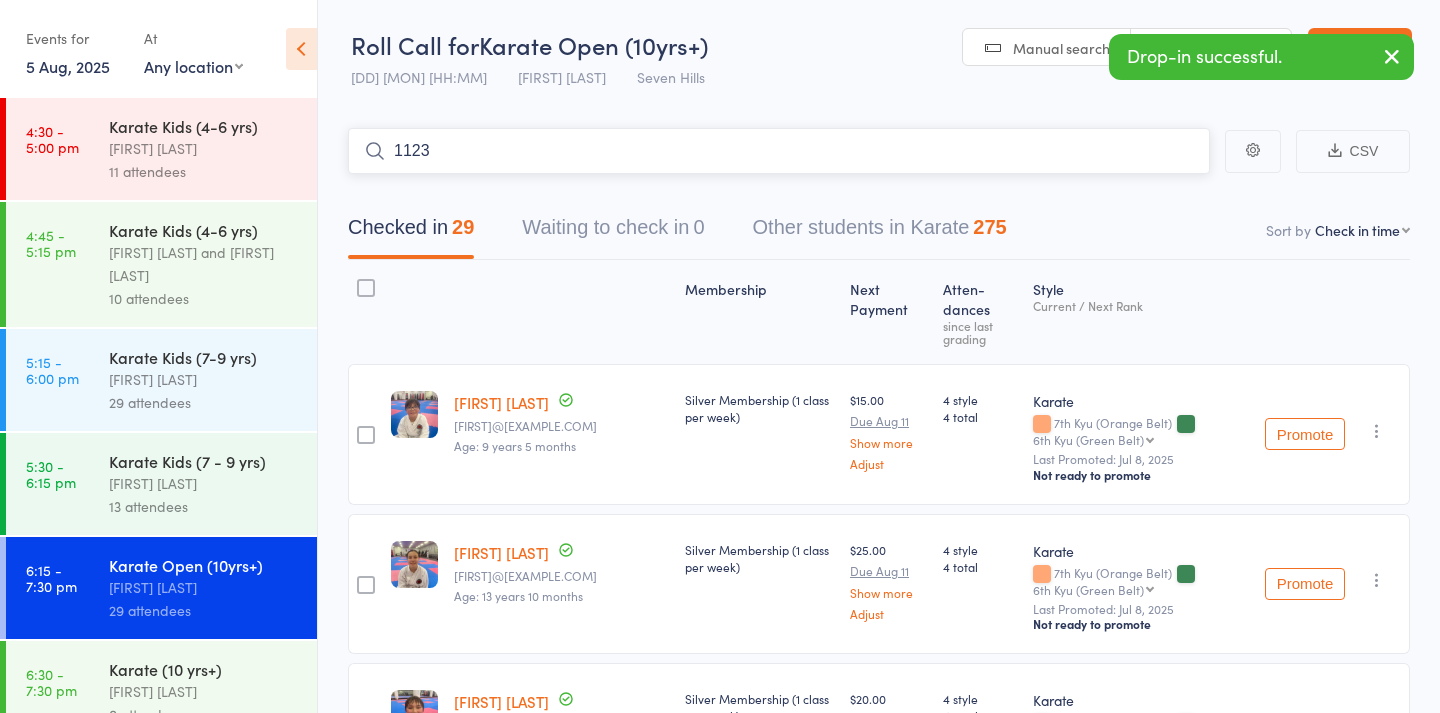 type on "1123" 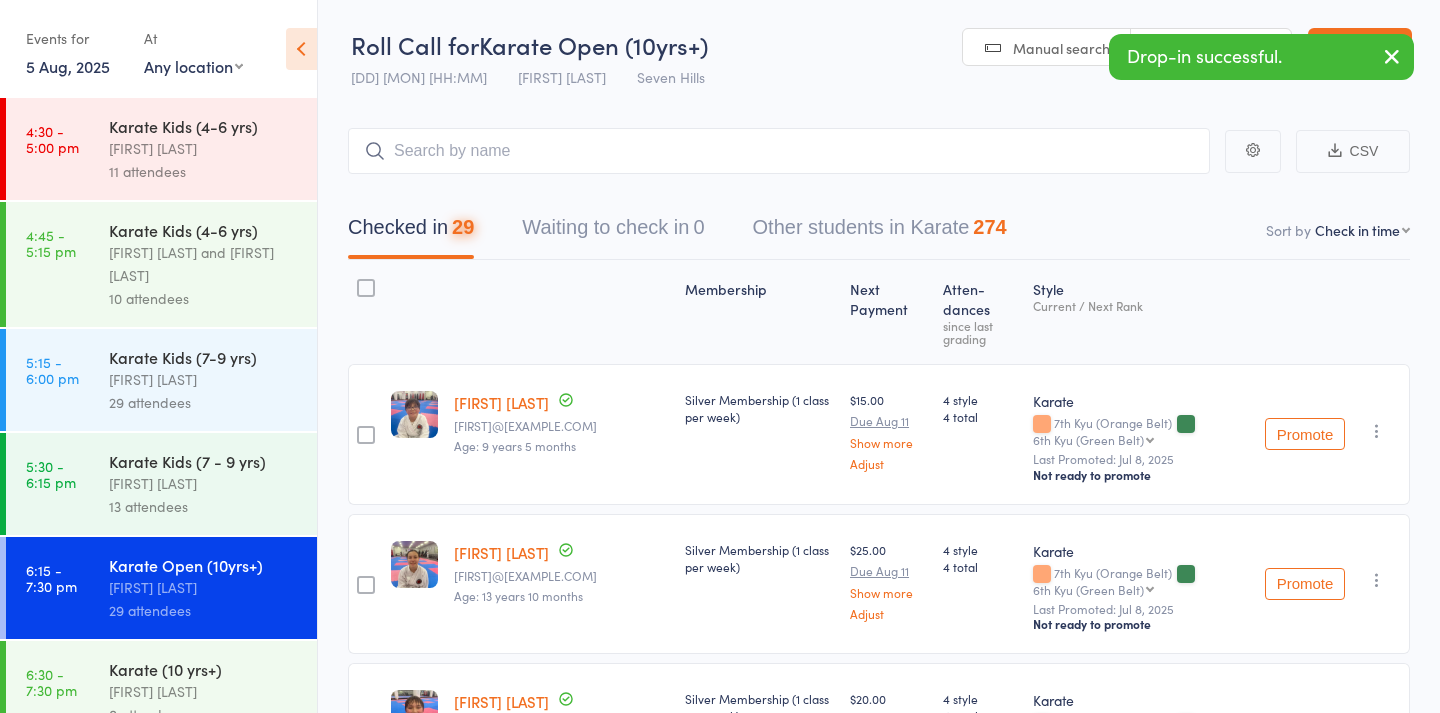 click on "Manual search" at bounding box center (1061, 48) 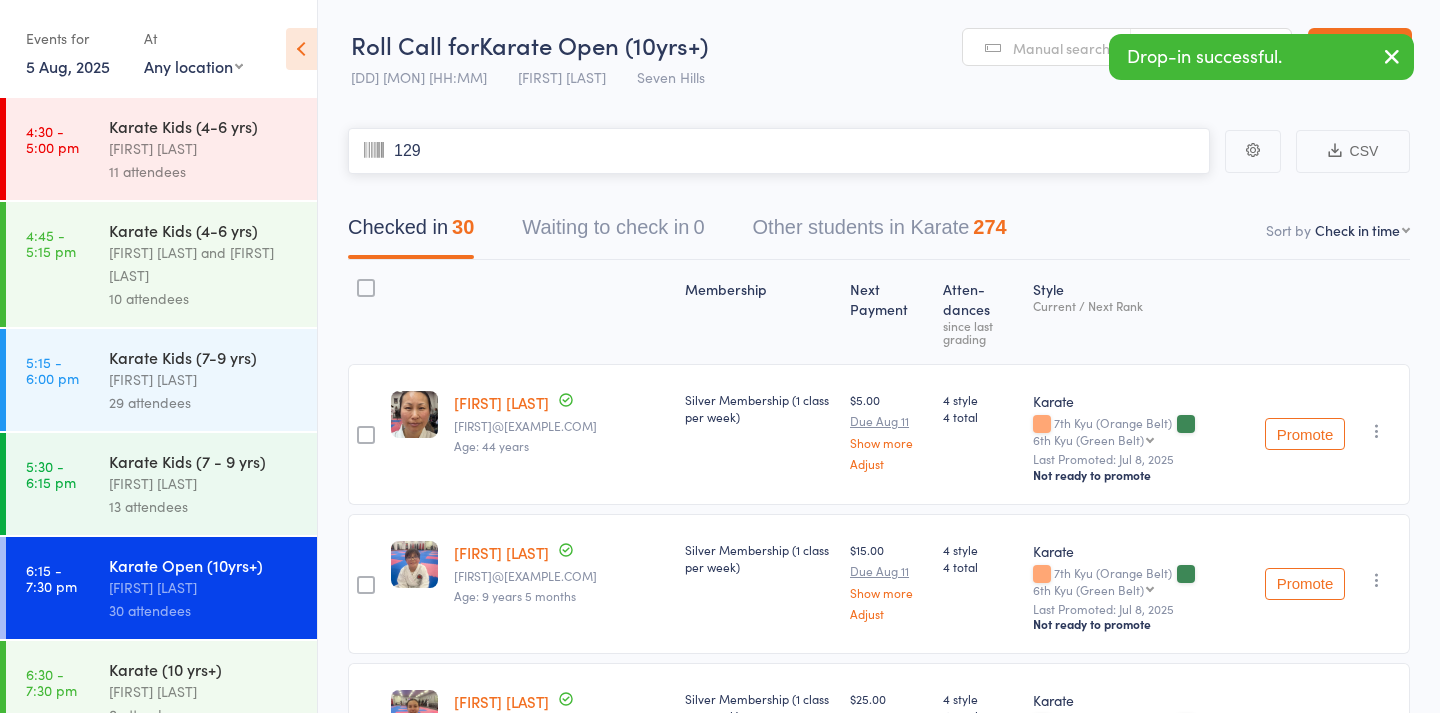 type on "1296" 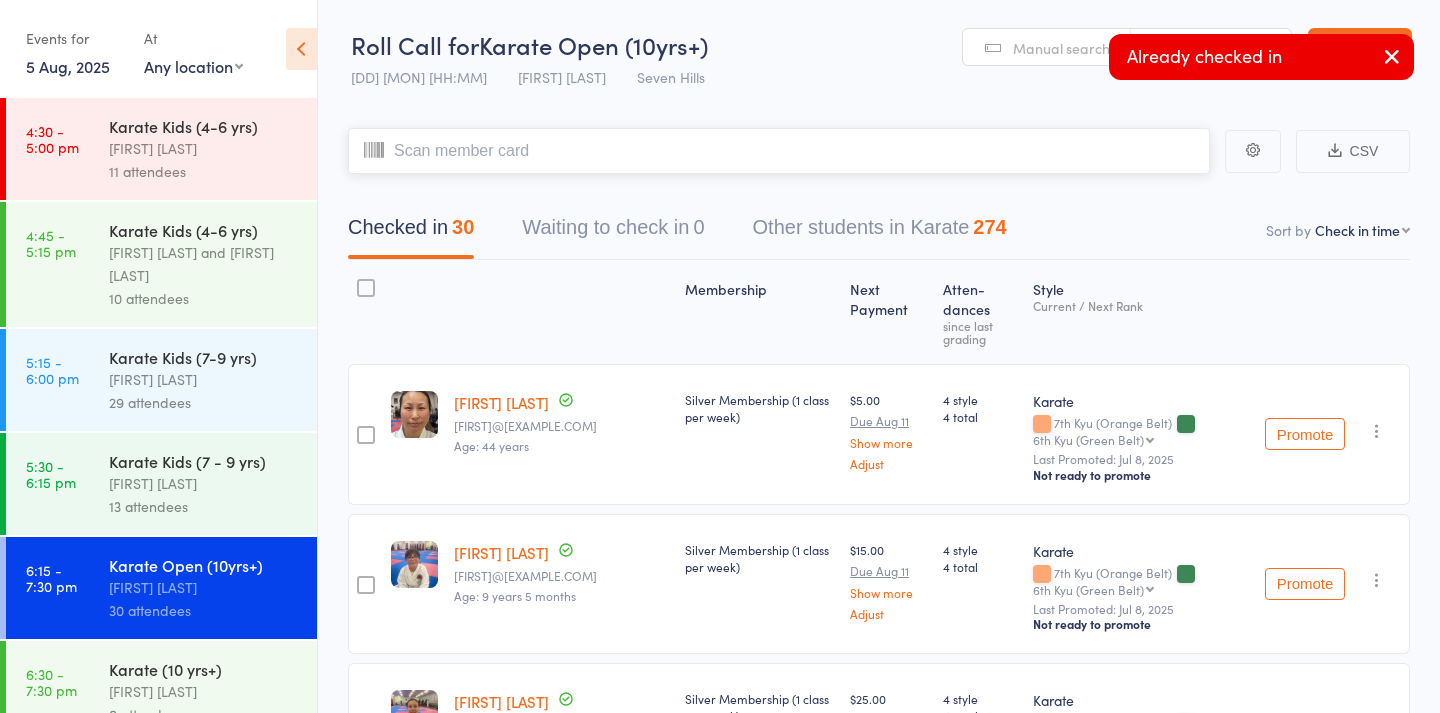 click at bounding box center (779, 151) 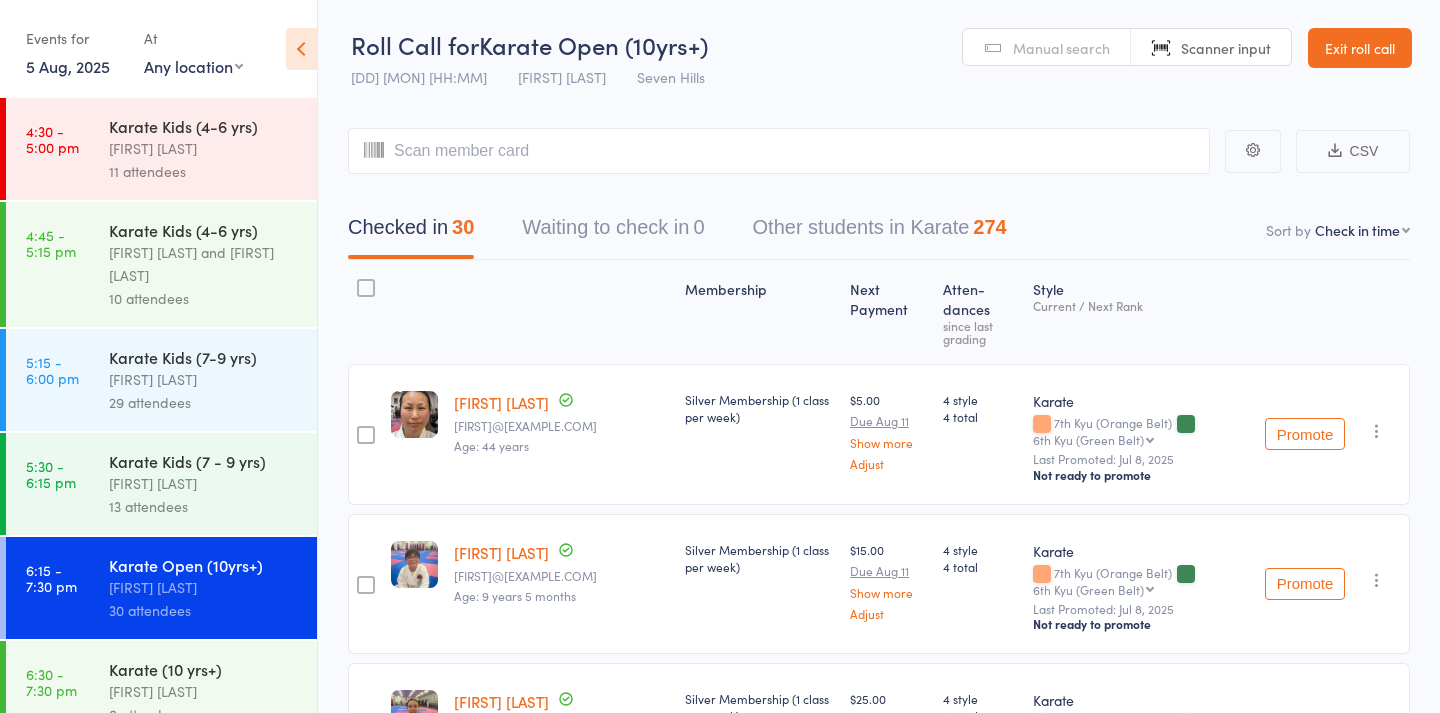 click on "Manual search" at bounding box center [1061, 48] 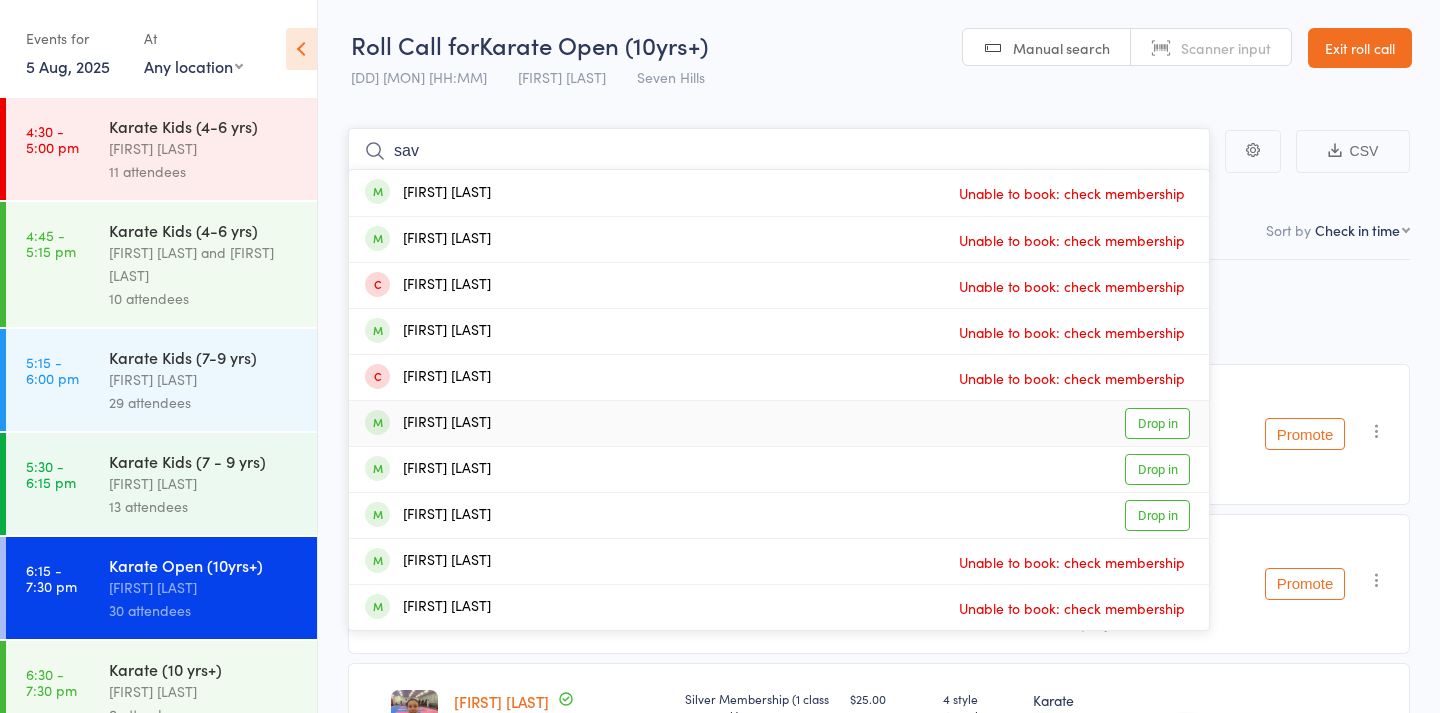 type on "sav" 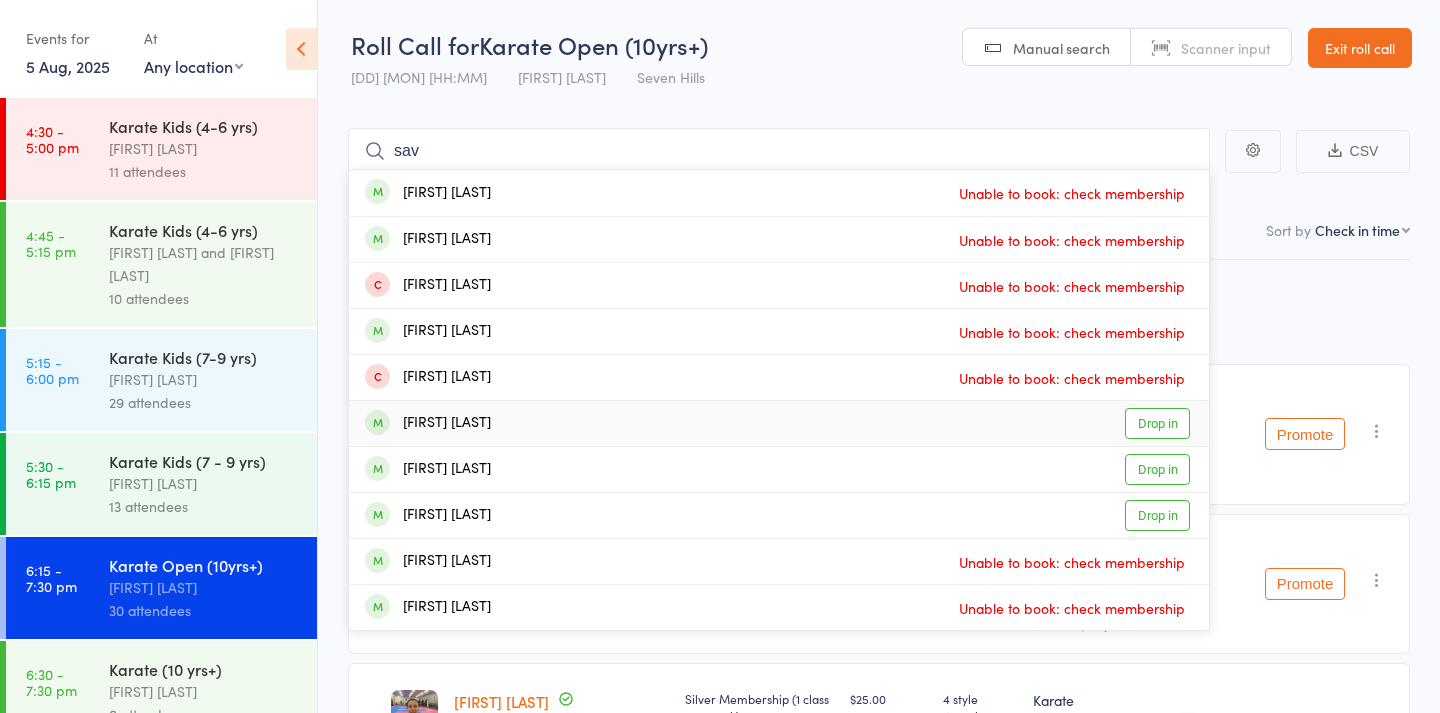 click on "[FIRST] [LAST] Drop in" at bounding box center (779, 423) 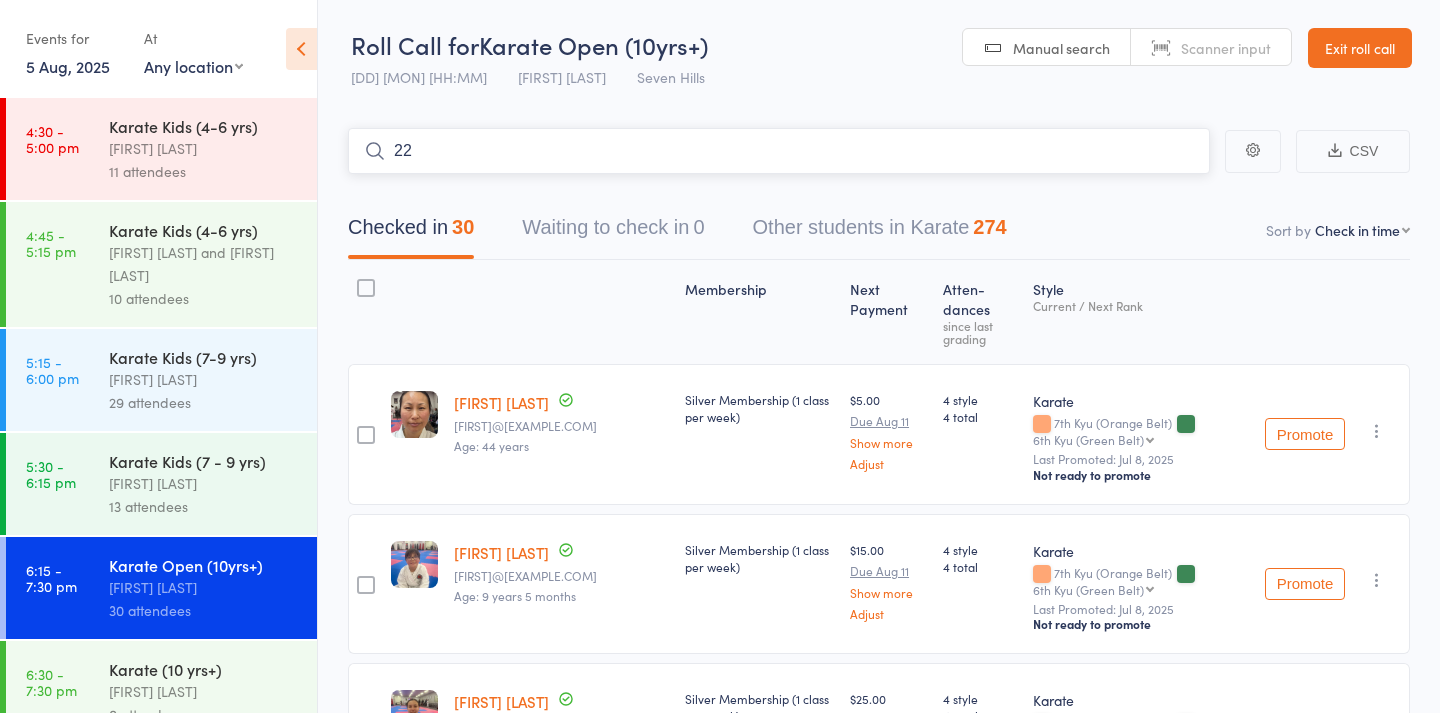 type on "225" 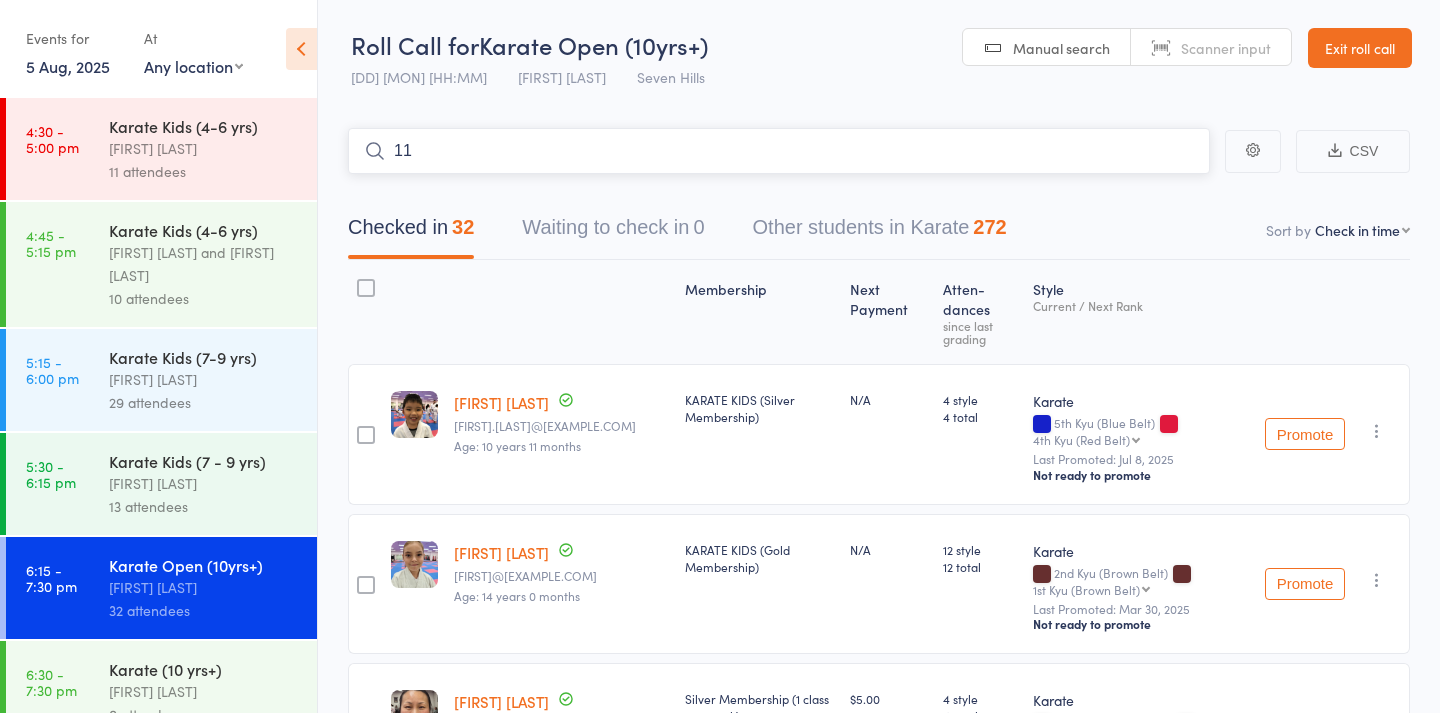 type on "110" 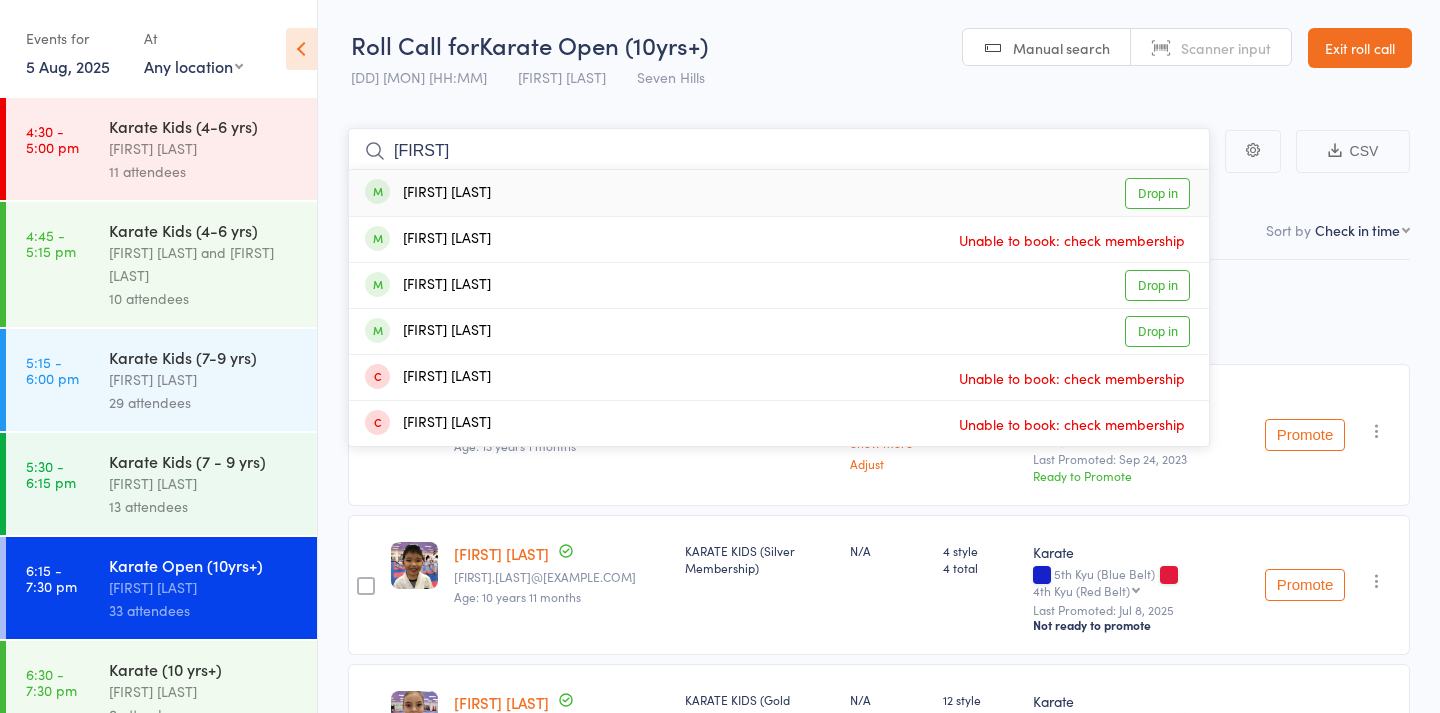 type on "[FIRST]" 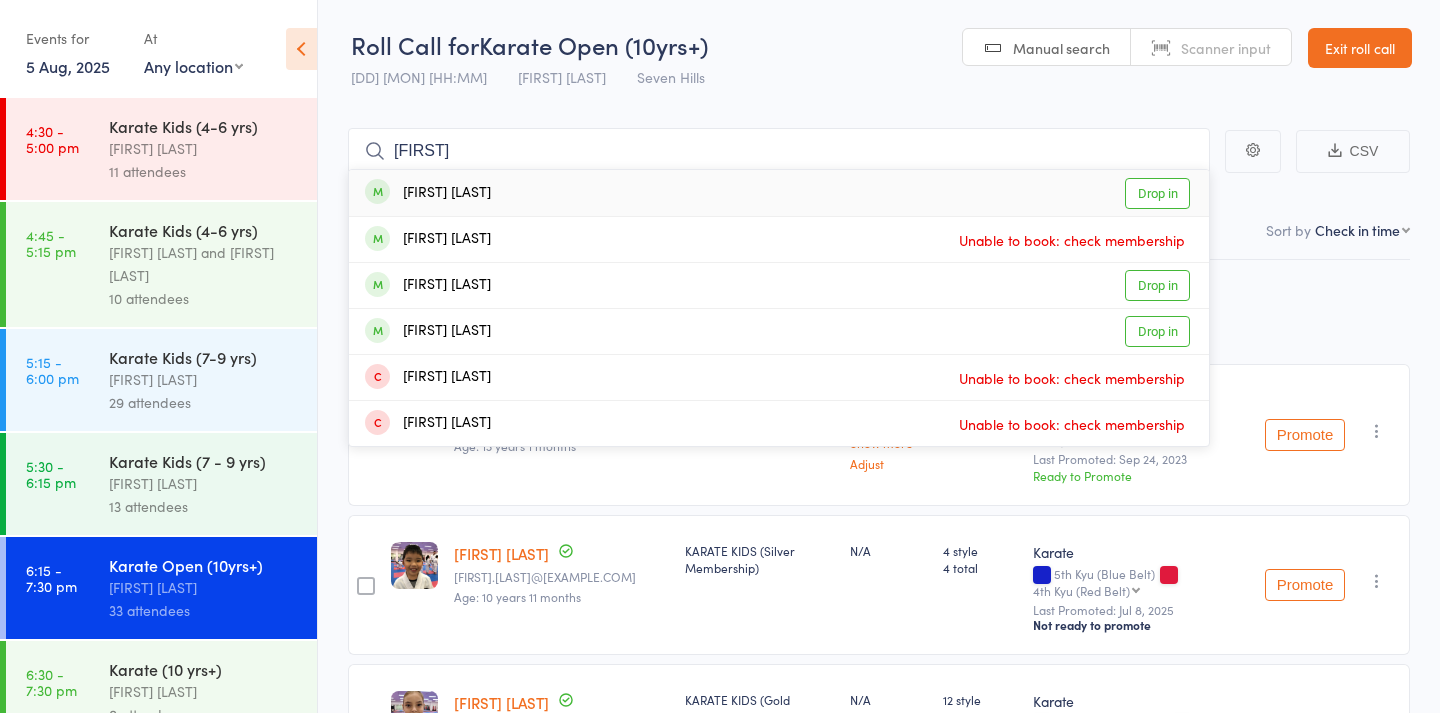 click on "[FIRST] [LAST]" at bounding box center [428, 193] 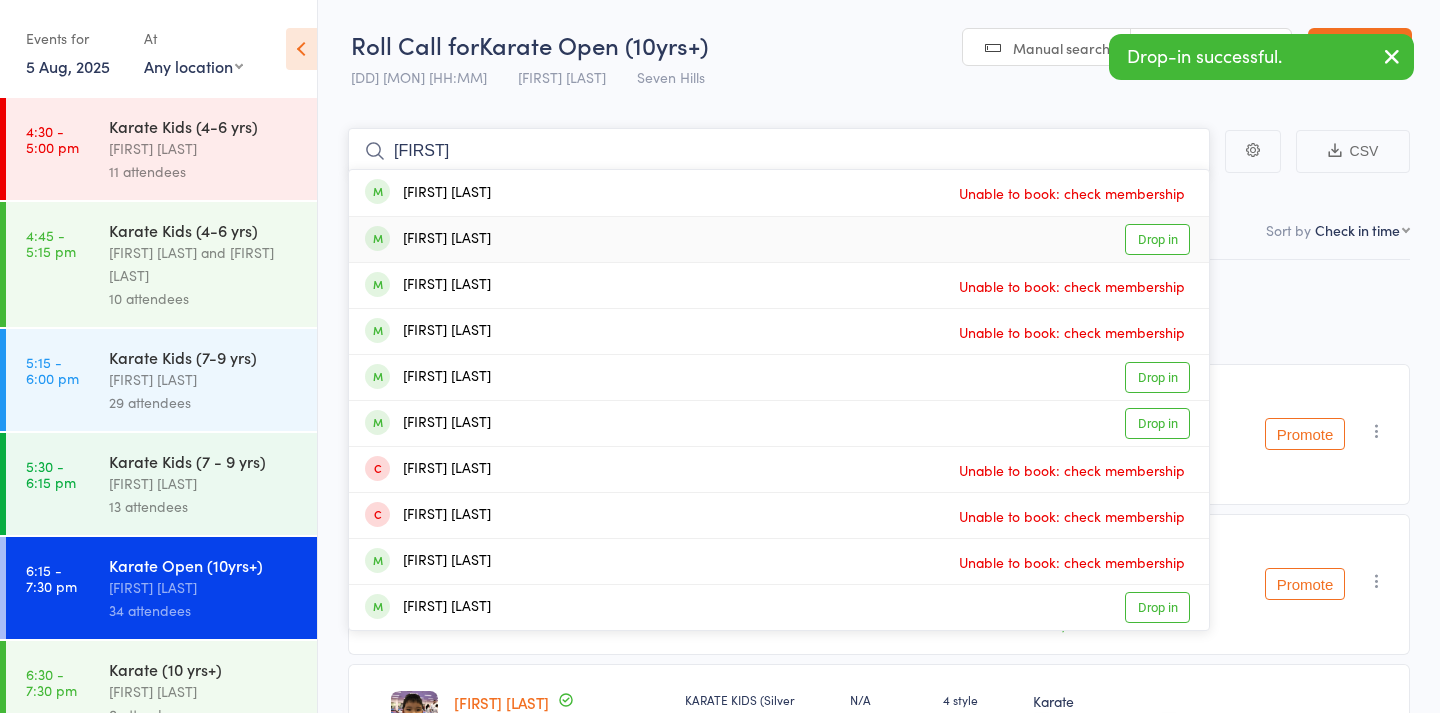 type on "[FIRST]" 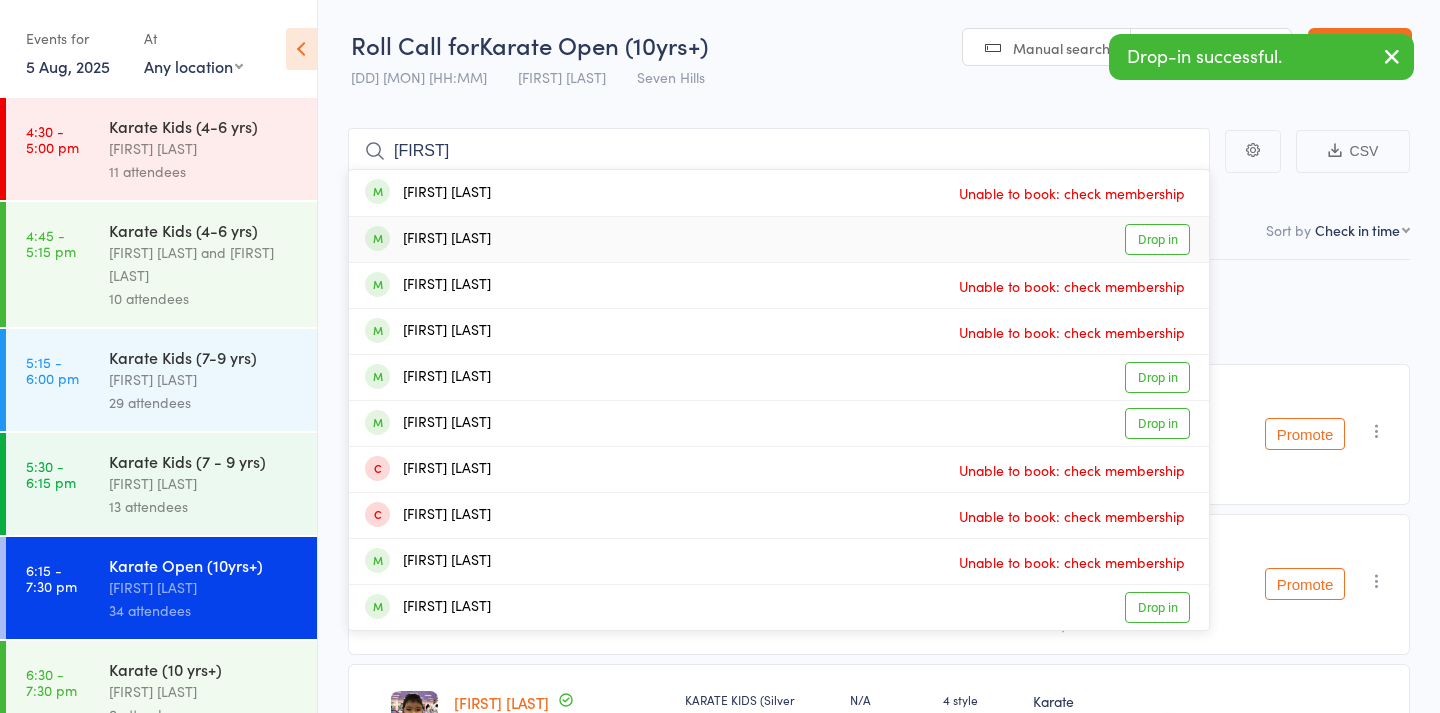 click on "[FIRST] [LAST]" at bounding box center (428, 239) 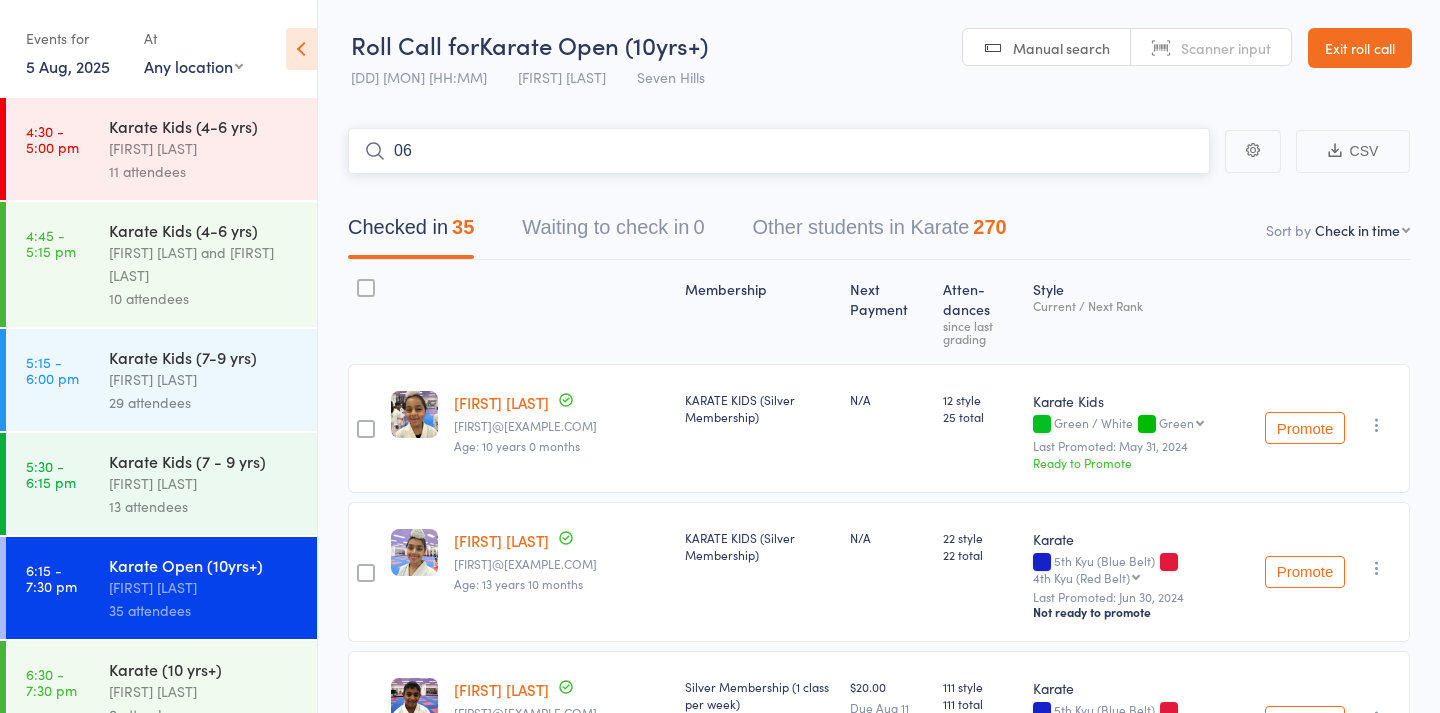 type on "060" 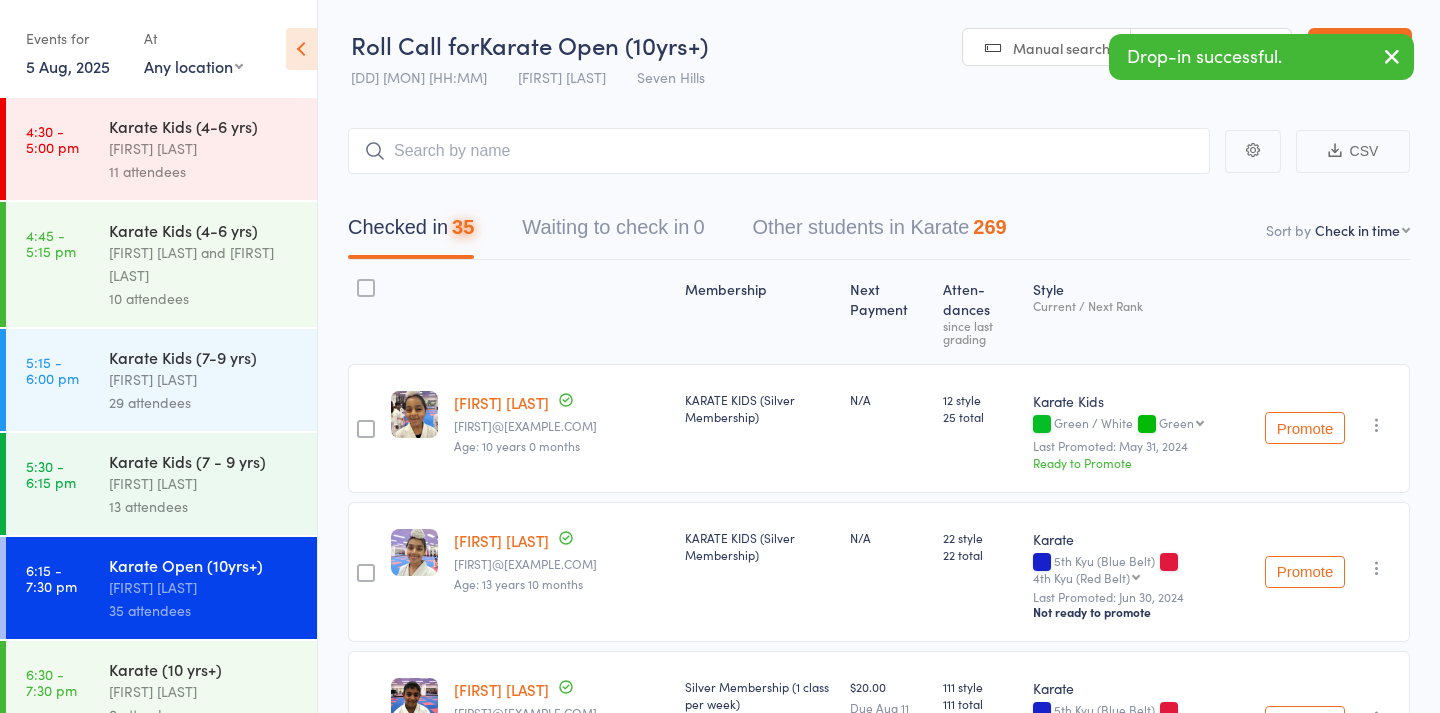 click on "Manual search" at bounding box center [1061, 48] 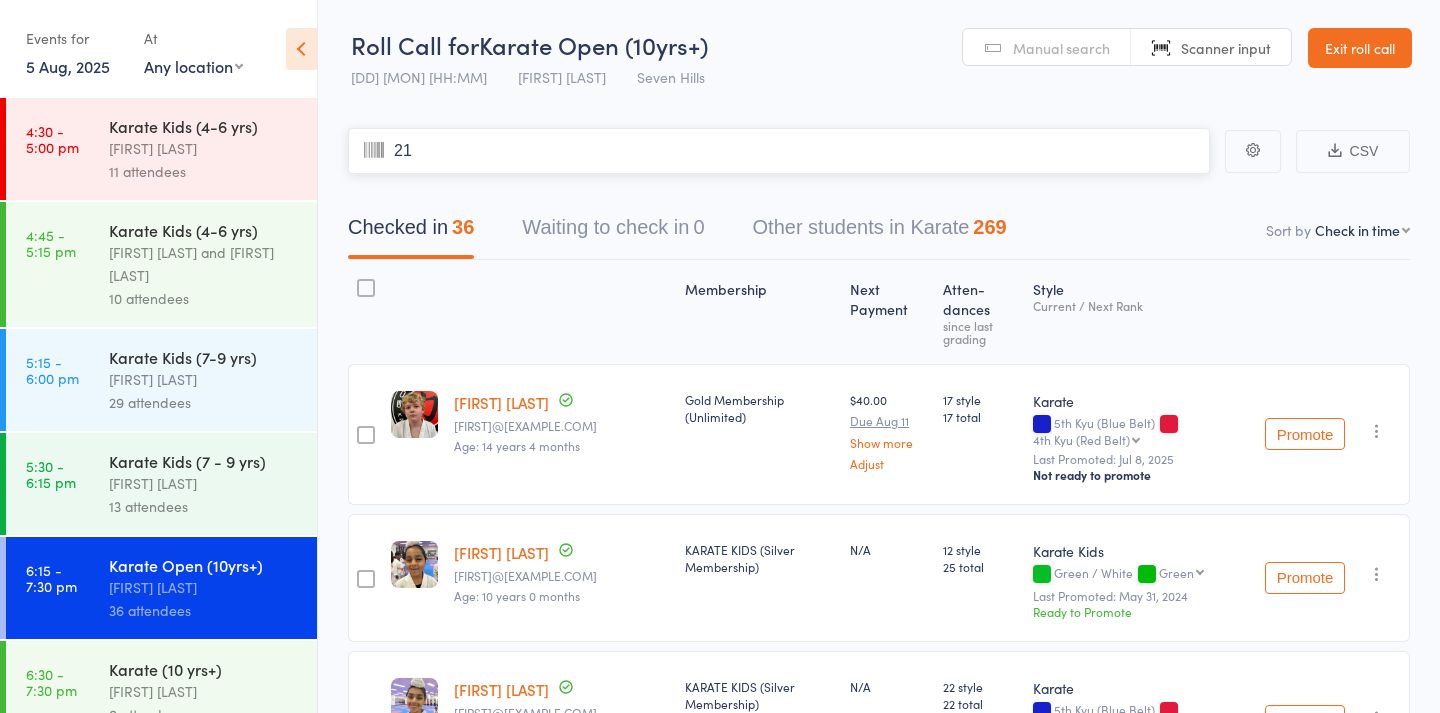 type on "210" 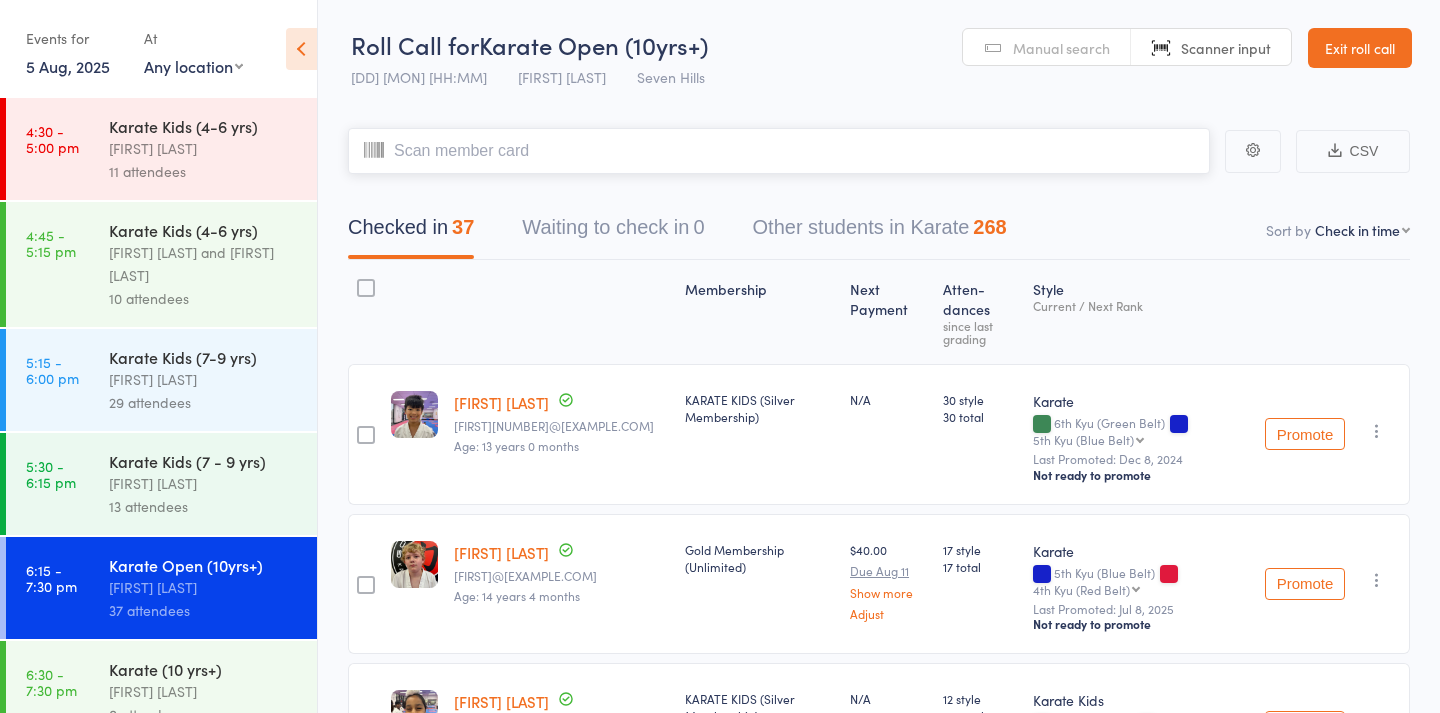 scroll, scrollTop: 0, scrollLeft: 0, axis: both 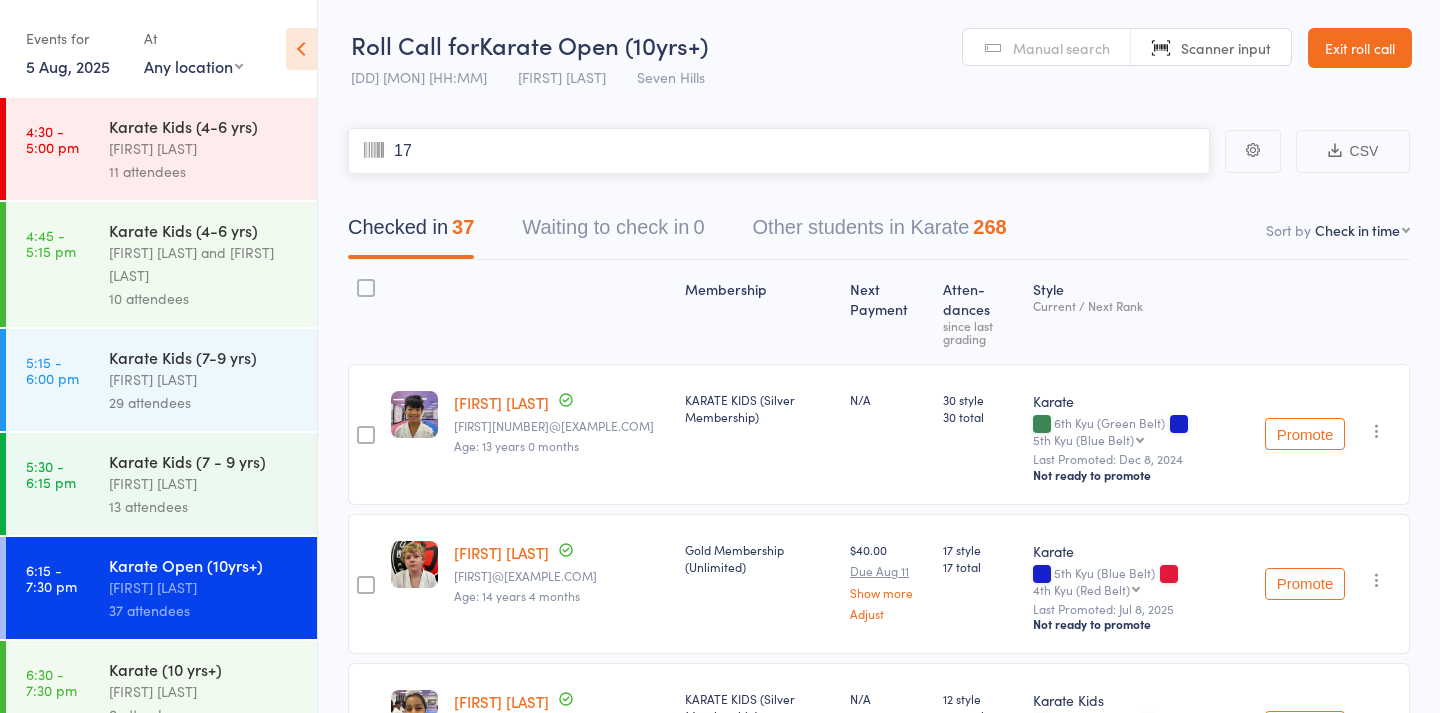 type on "172" 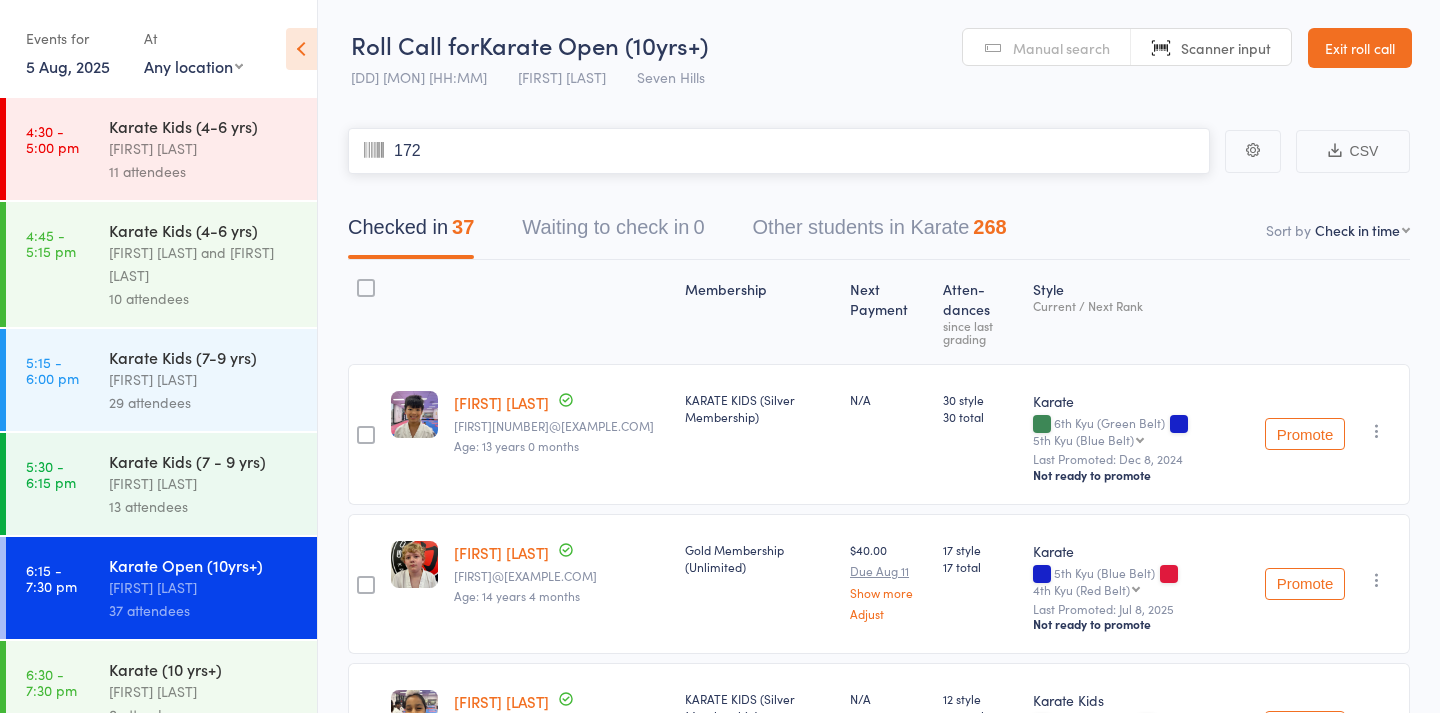 type 